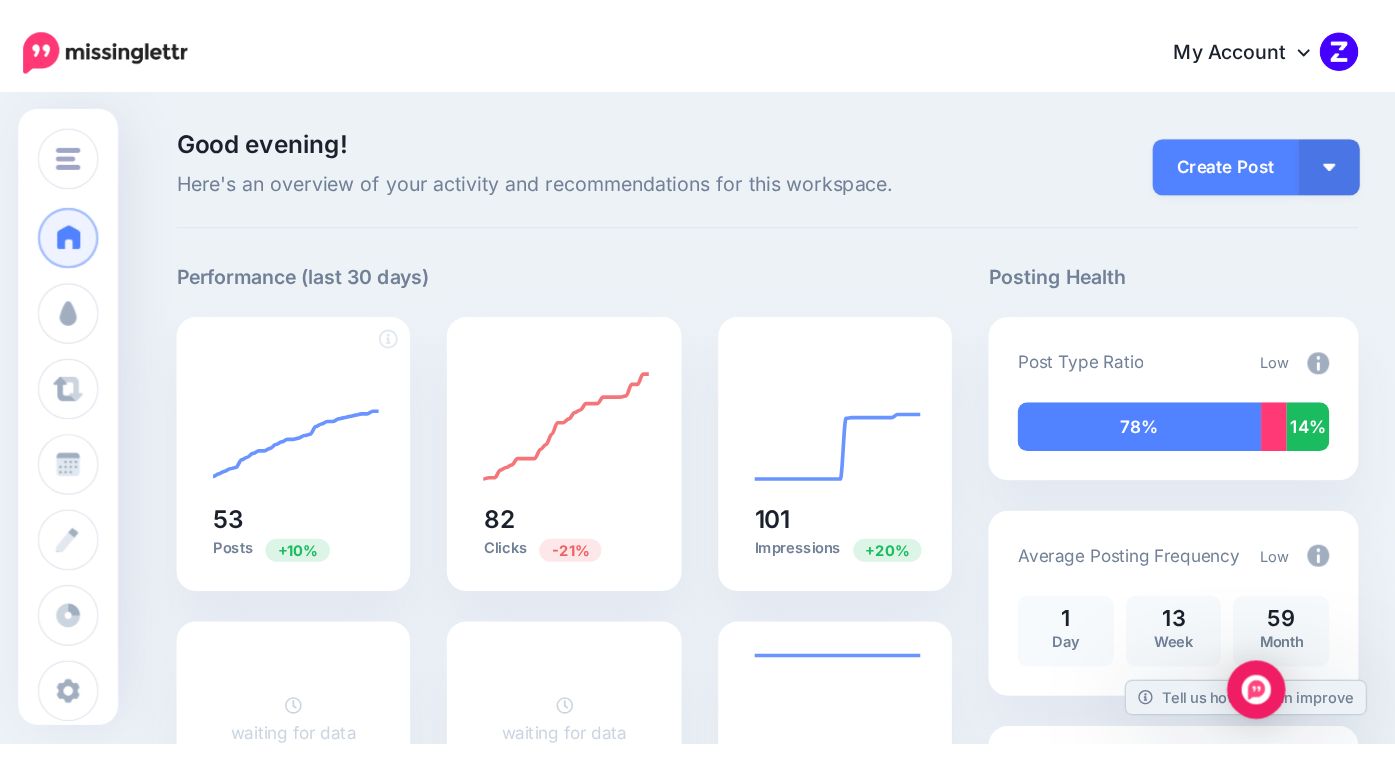 scroll, scrollTop: 0, scrollLeft: 0, axis: both 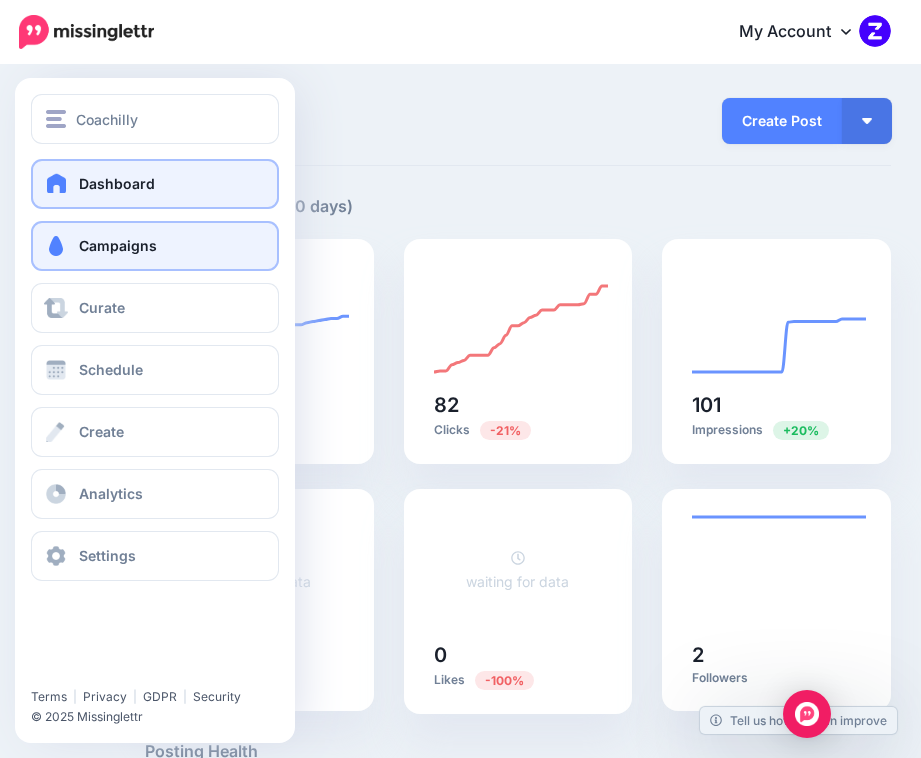 click on "Campaigns" at bounding box center [155, 246] 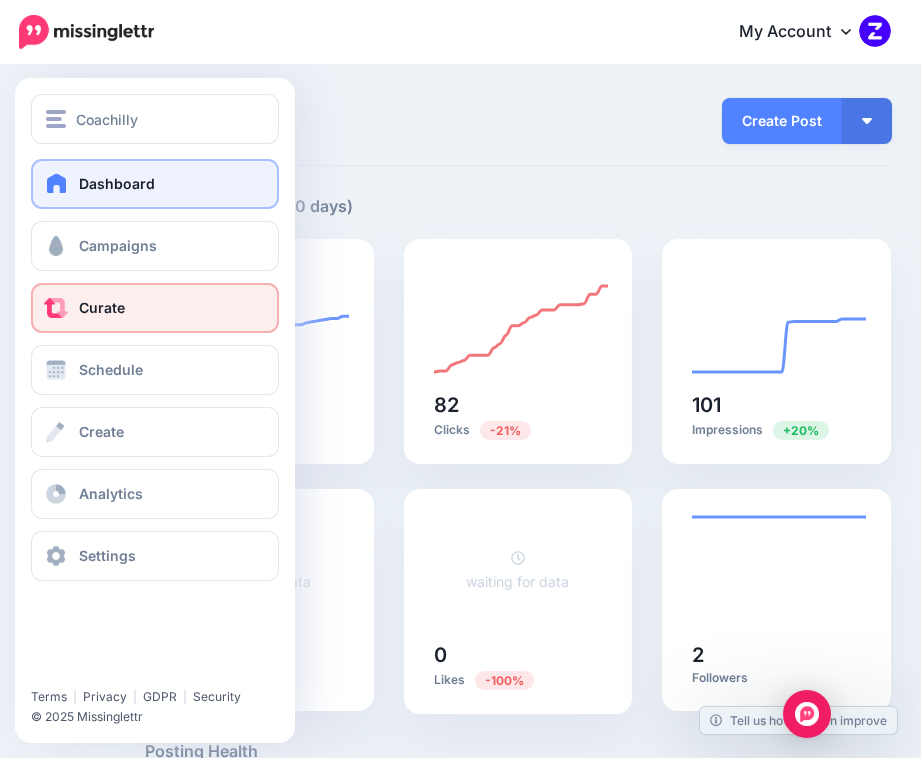 click on "Curate" at bounding box center [102, 307] 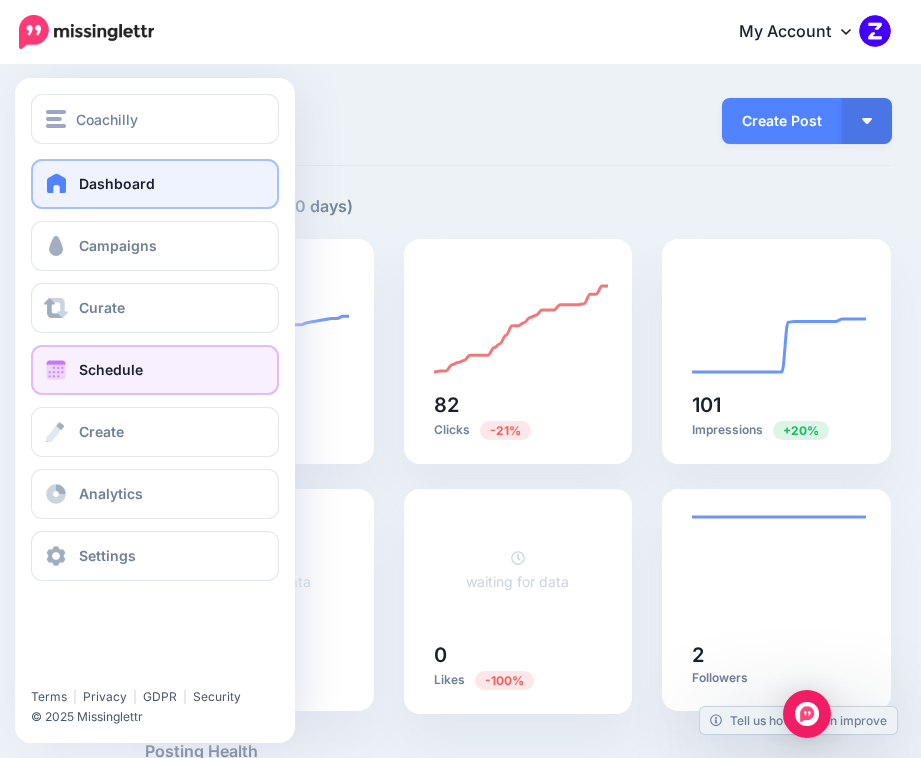 click on "Schedule" at bounding box center (155, 370) 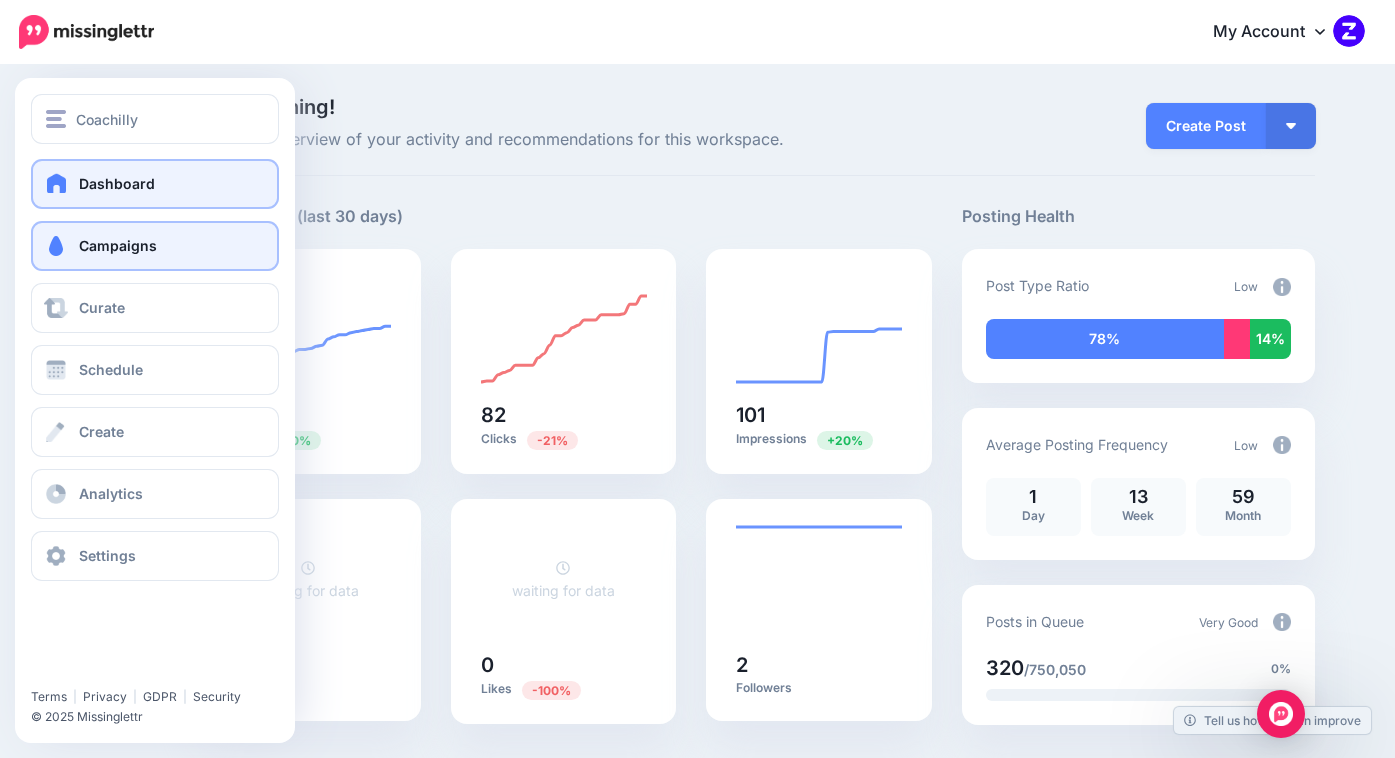 click at bounding box center (56, 246) 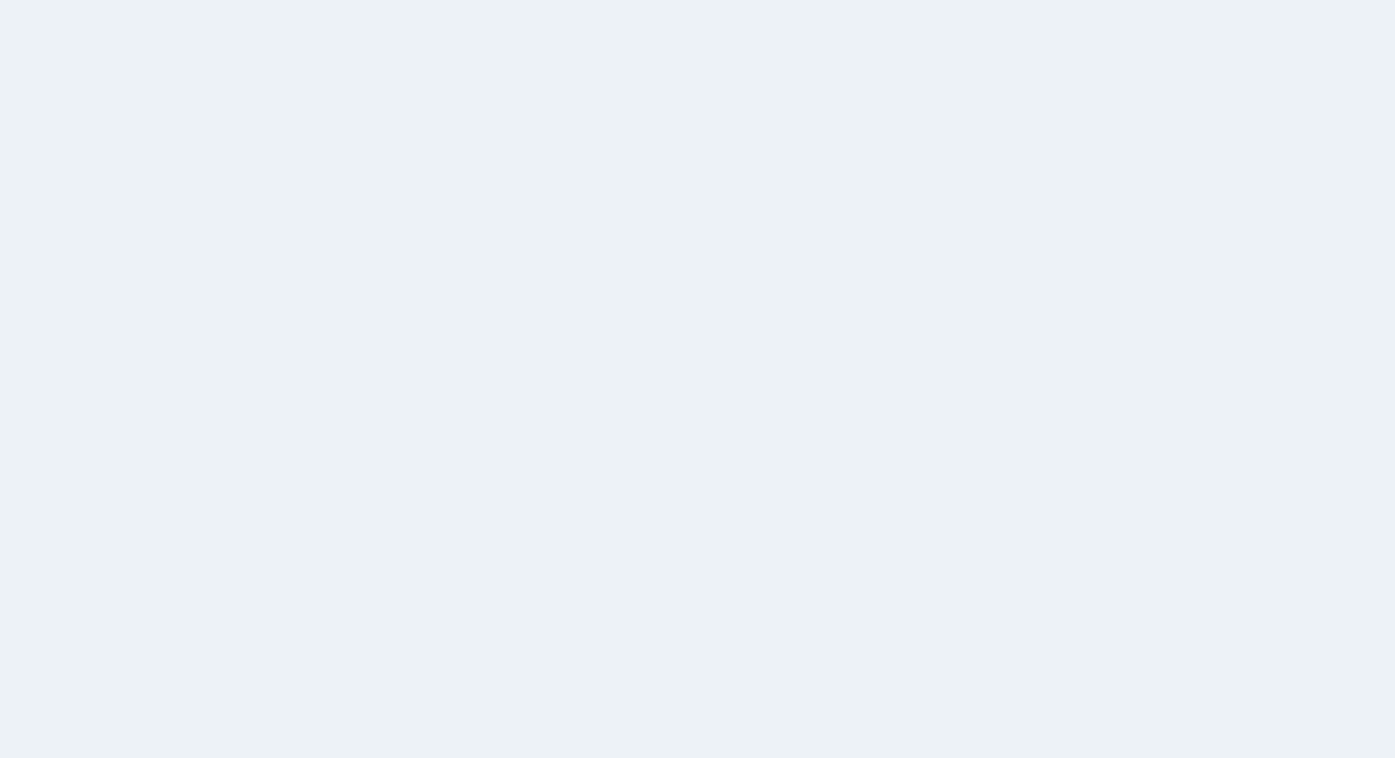 scroll, scrollTop: 0, scrollLeft: 0, axis: both 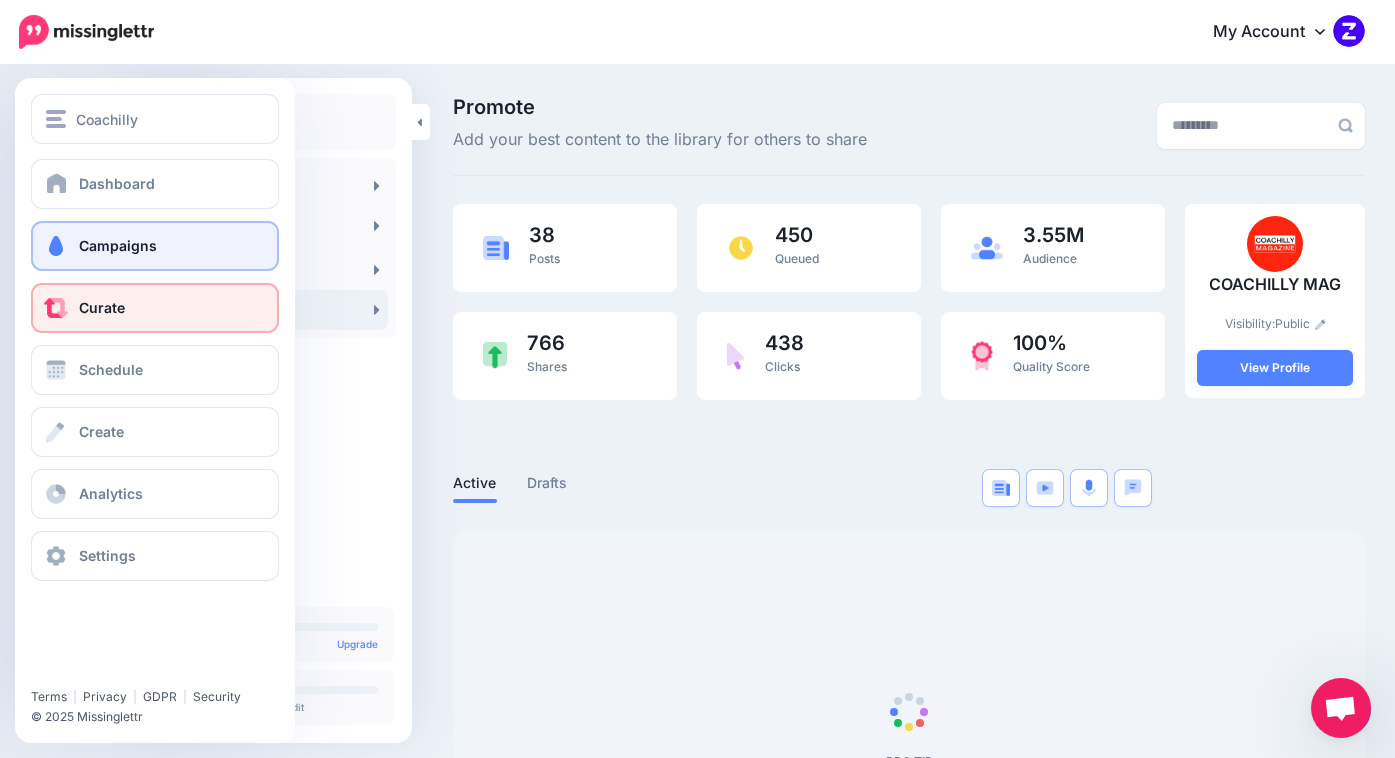 click at bounding box center [56, 246] 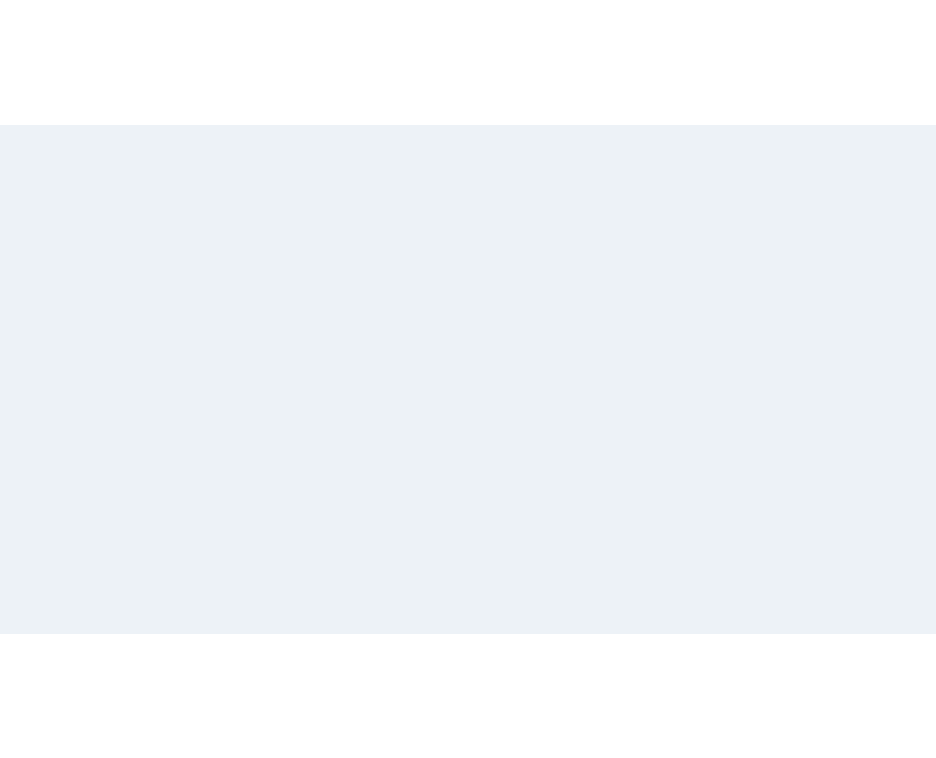 scroll, scrollTop: 0, scrollLeft: 0, axis: both 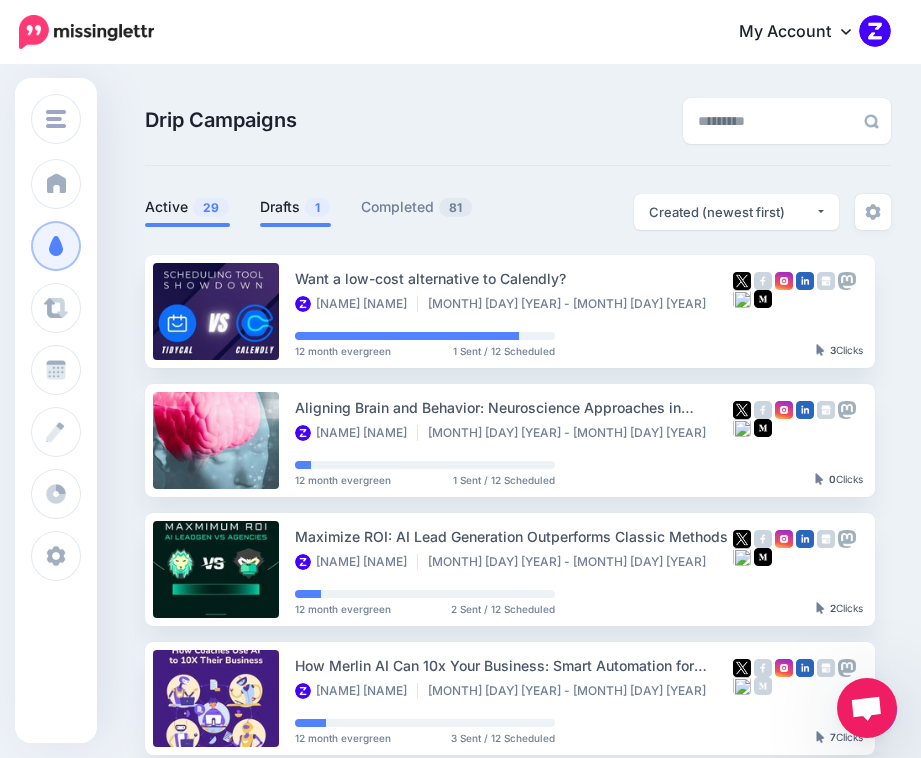 click on "Drafts  1" at bounding box center [295, 207] 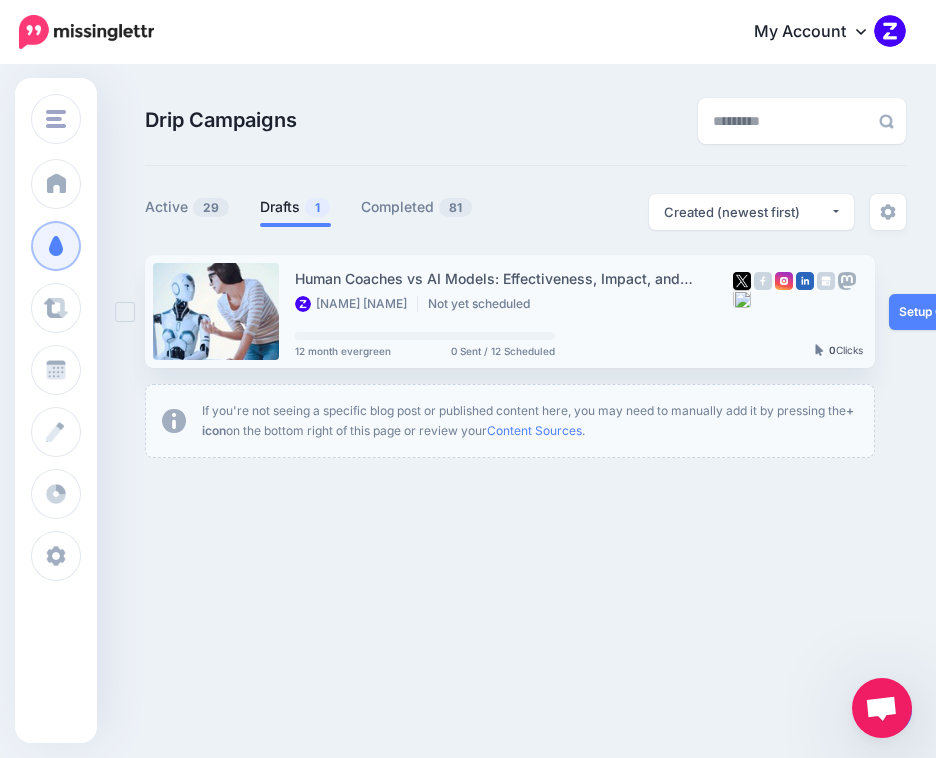 click on "Human Coaches vs AI Models: Effectiveness, Impact, and Dangers" at bounding box center [514, 278] 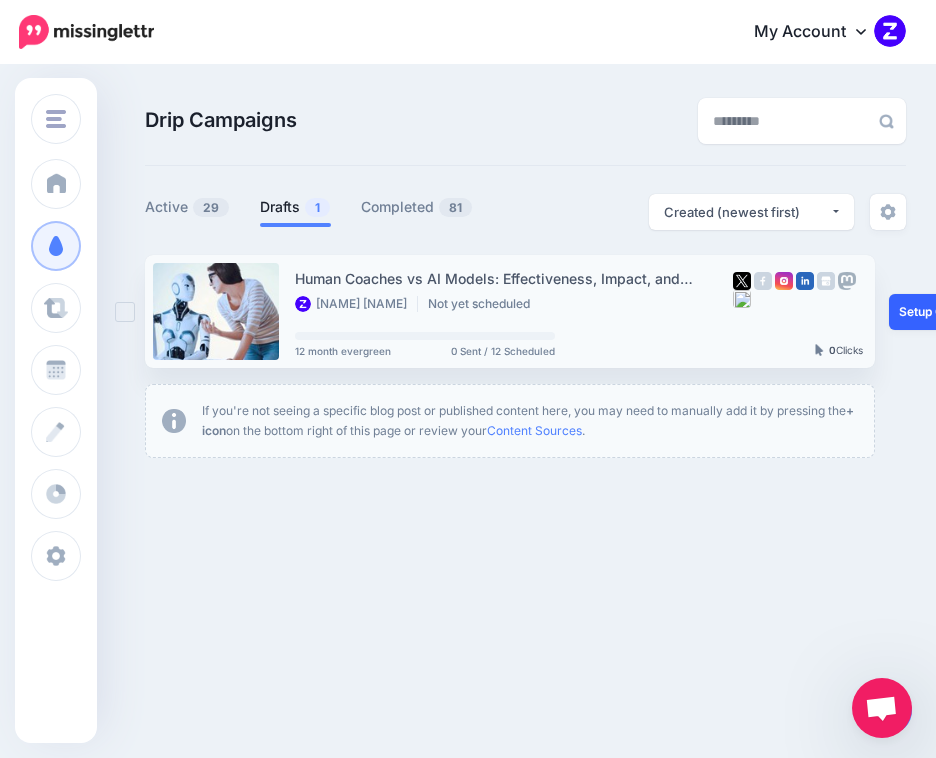 click on "Setup Campaign" at bounding box center [957, 312] 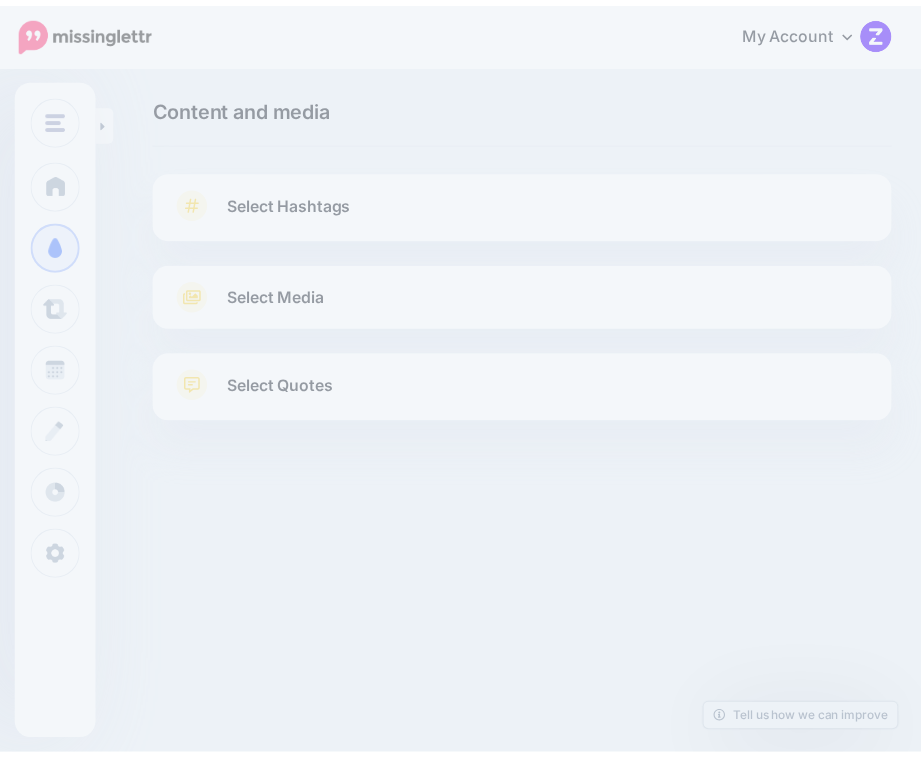 scroll, scrollTop: 0, scrollLeft: 0, axis: both 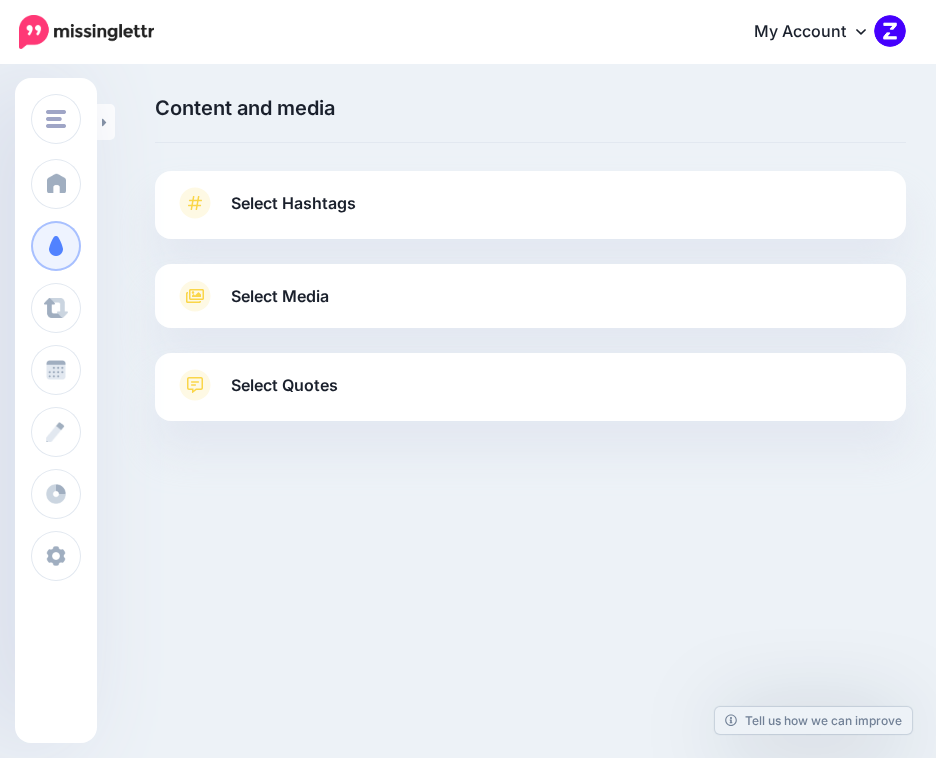 click on "Select Hashtags" at bounding box center (530, 213) 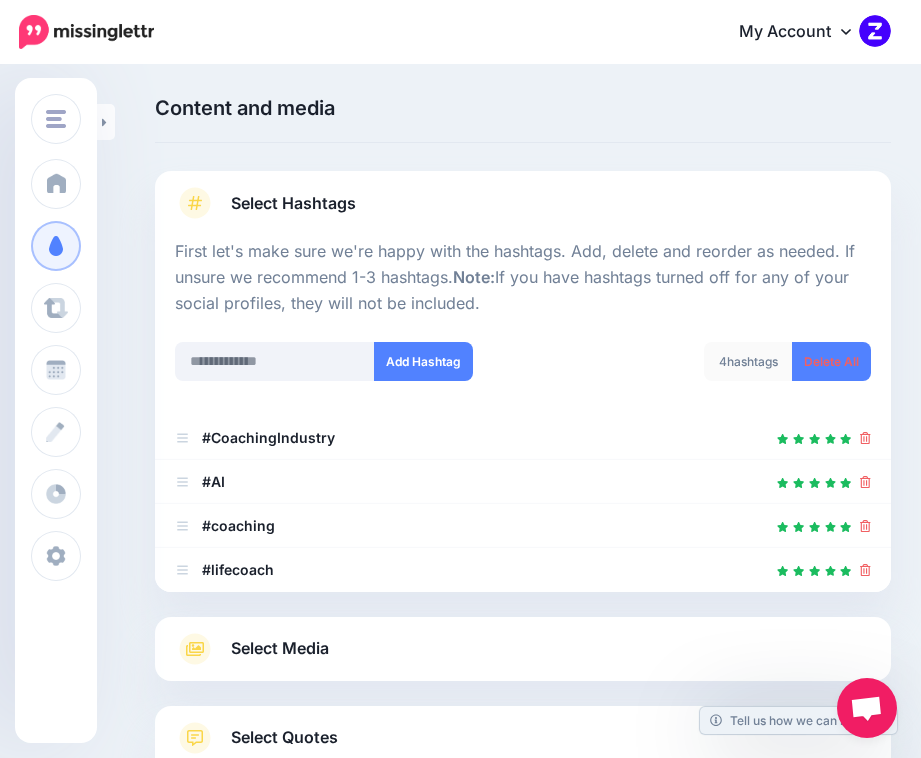 click on "Select Hashtags" at bounding box center [523, 213] 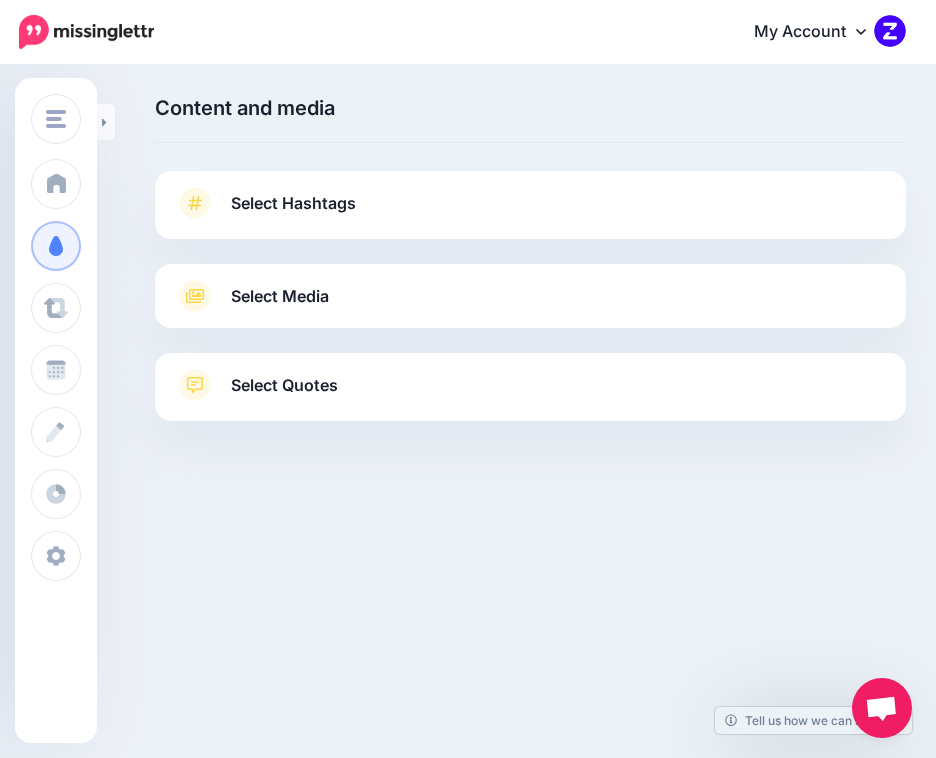 click on "Select Media" at bounding box center (530, 296) 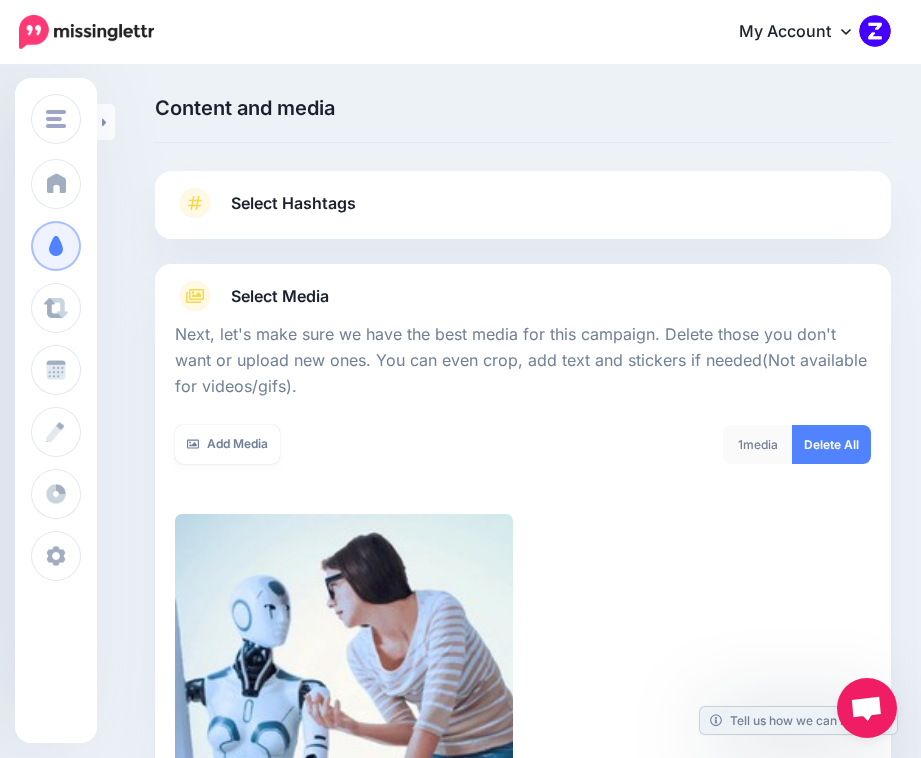 click on "Select Media" at bounding box center [523, 296] 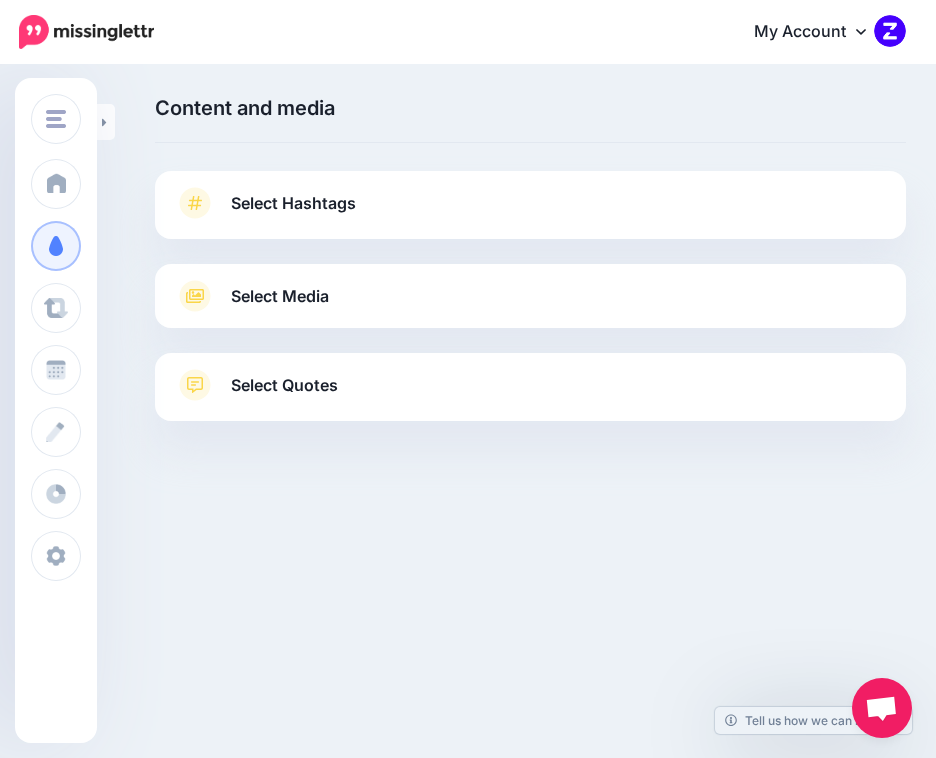 click on "Select Quotes" at bounding box center [530, 395] 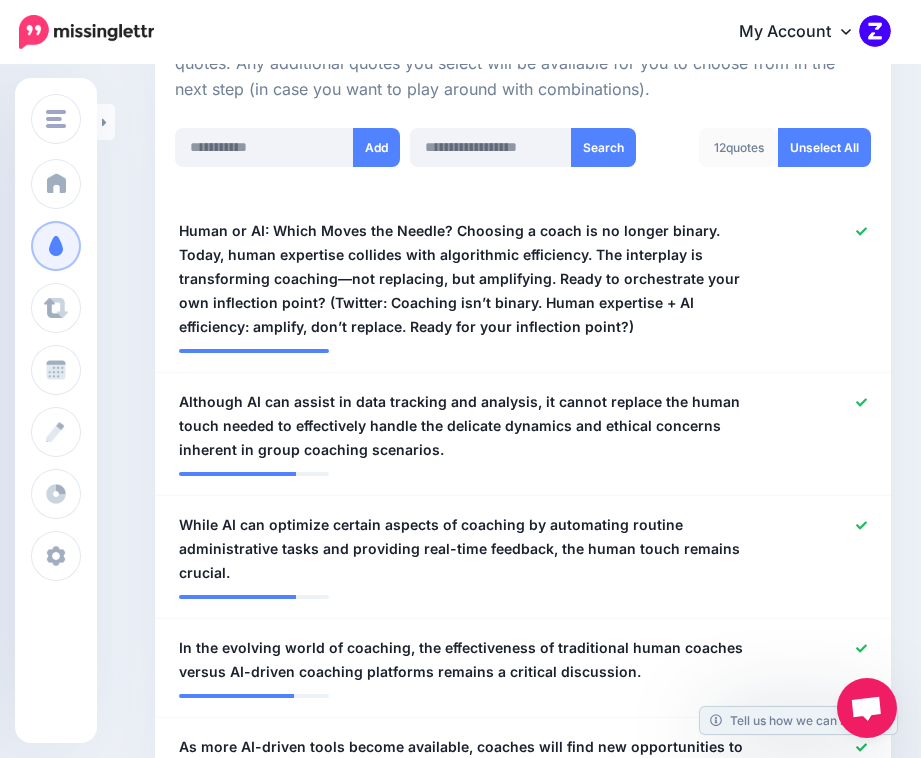scroll, scrollTop: 479, scrollLeft: 0, axis: vertical 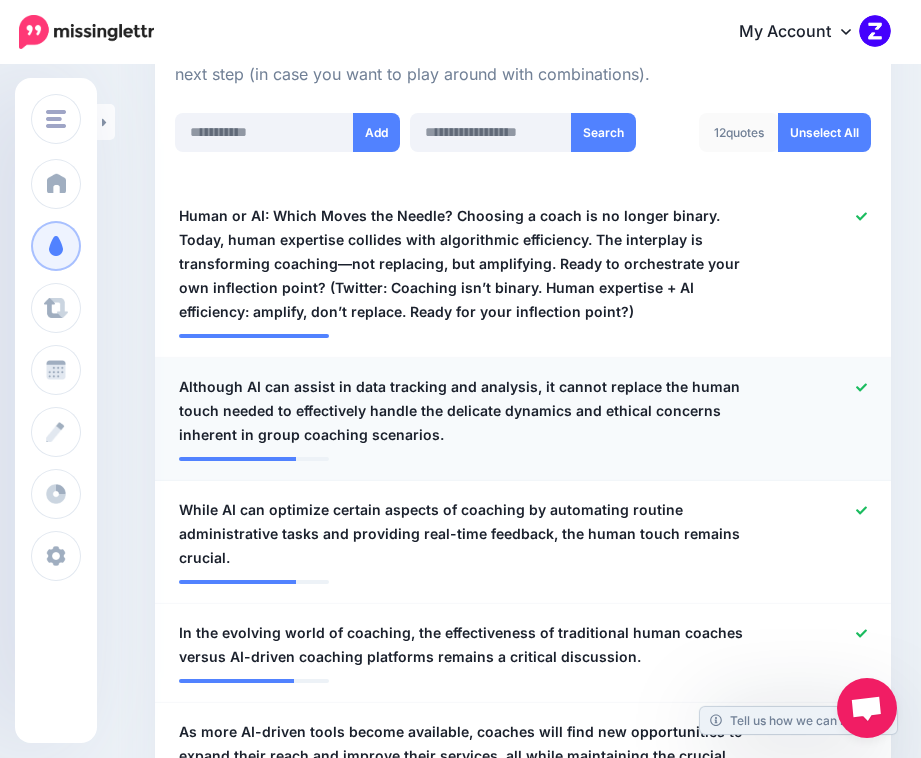 click on "Although AI can assist in data tracking and analysis, it cannot replace the human touch needed to effectively handle the delicate dynamics and ethical concerns inherent in group coaching scenarios." at bounding box center (463, 411) 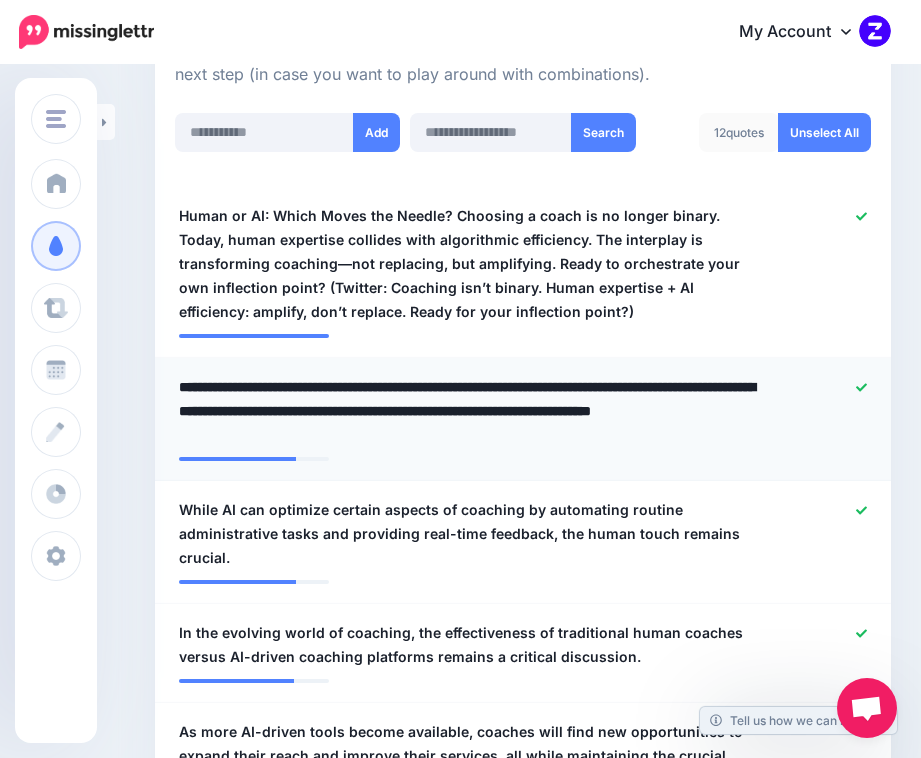 paste 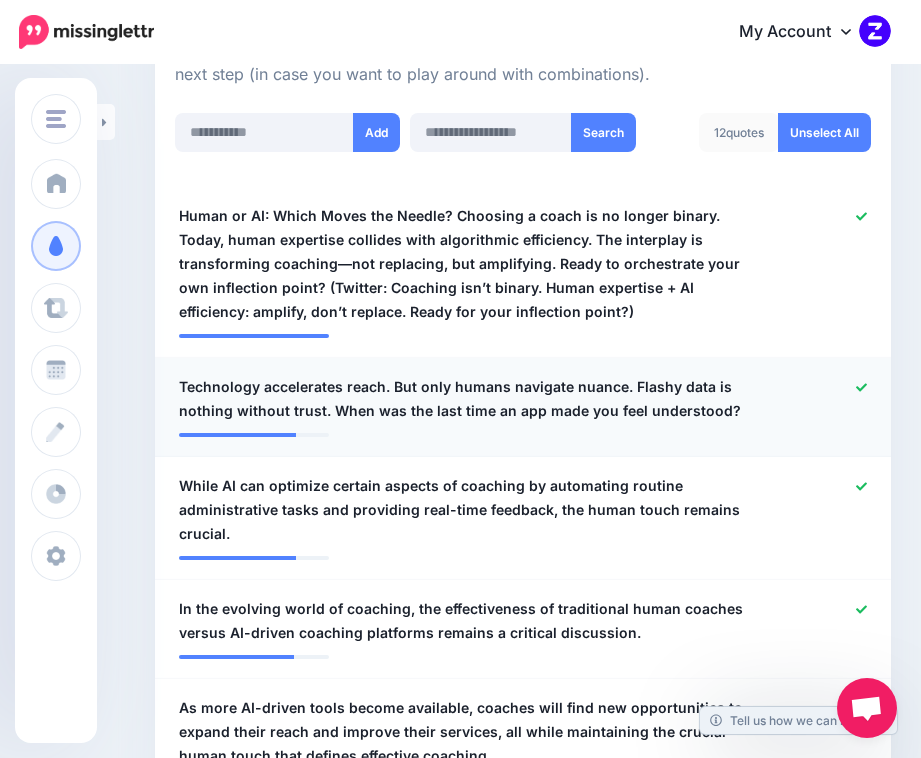 click on "Technology accelerates reach. But only humans navigate nuance. Flashy data is nothing without trust. When was the last time an app made you feel understood?" at bounding box center (463, 399) 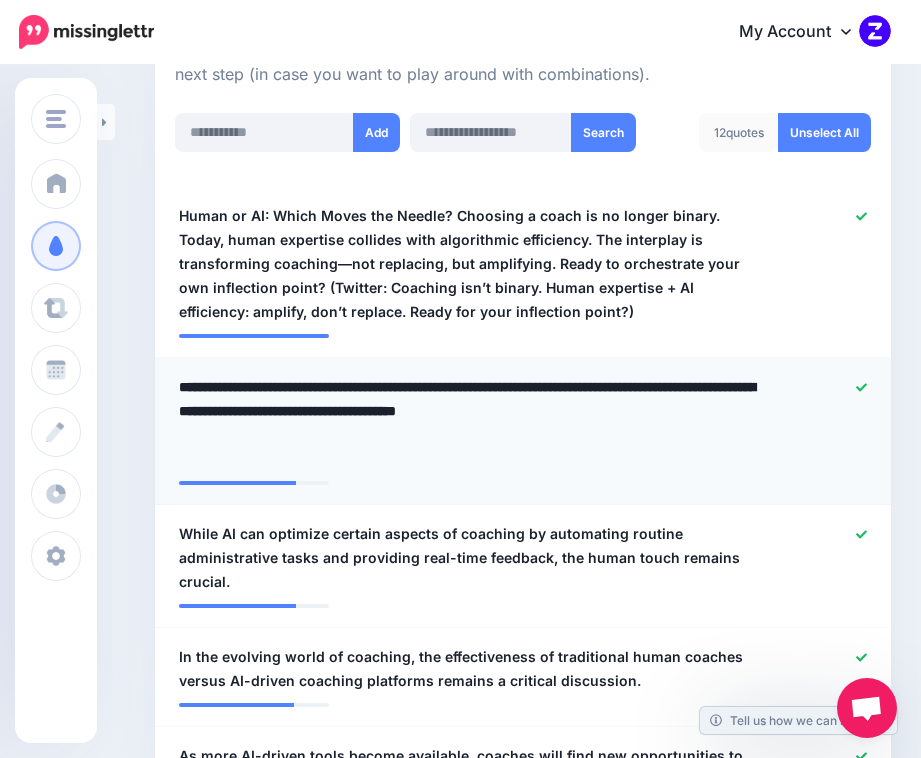 click on "**********" at bounding box center (469, 423) 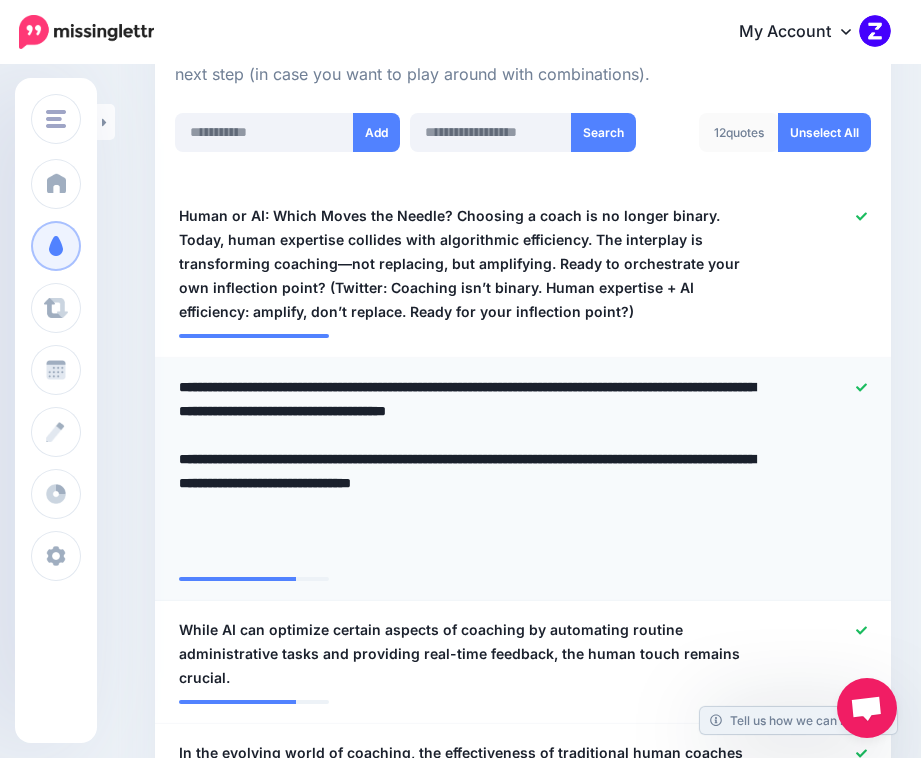 type on "**********" 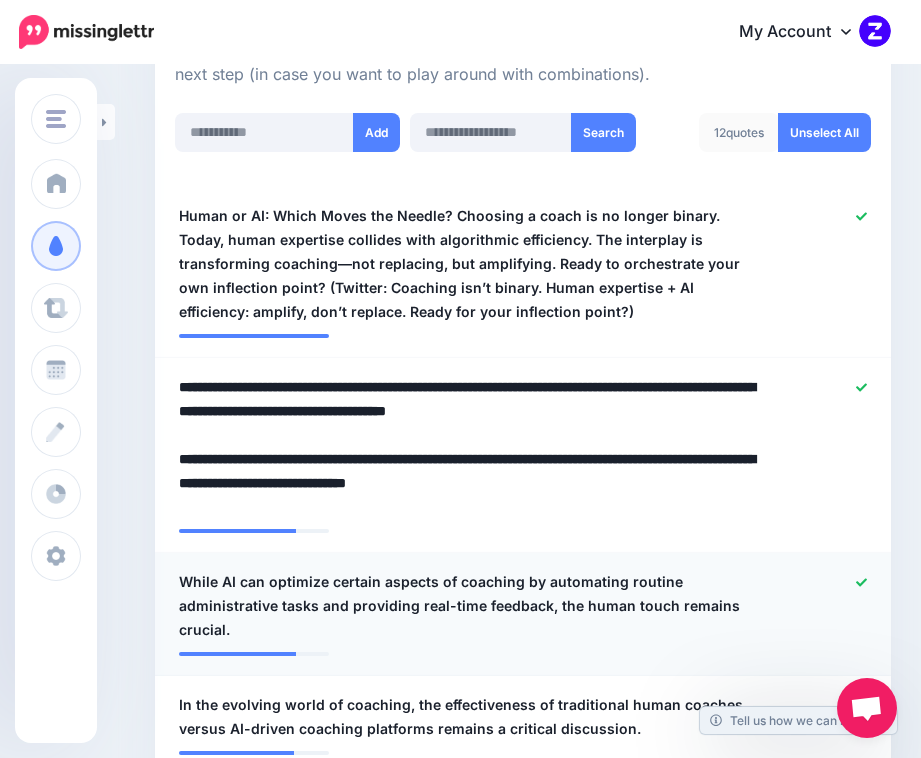 click on "**********" at bounding box center (523, 614) 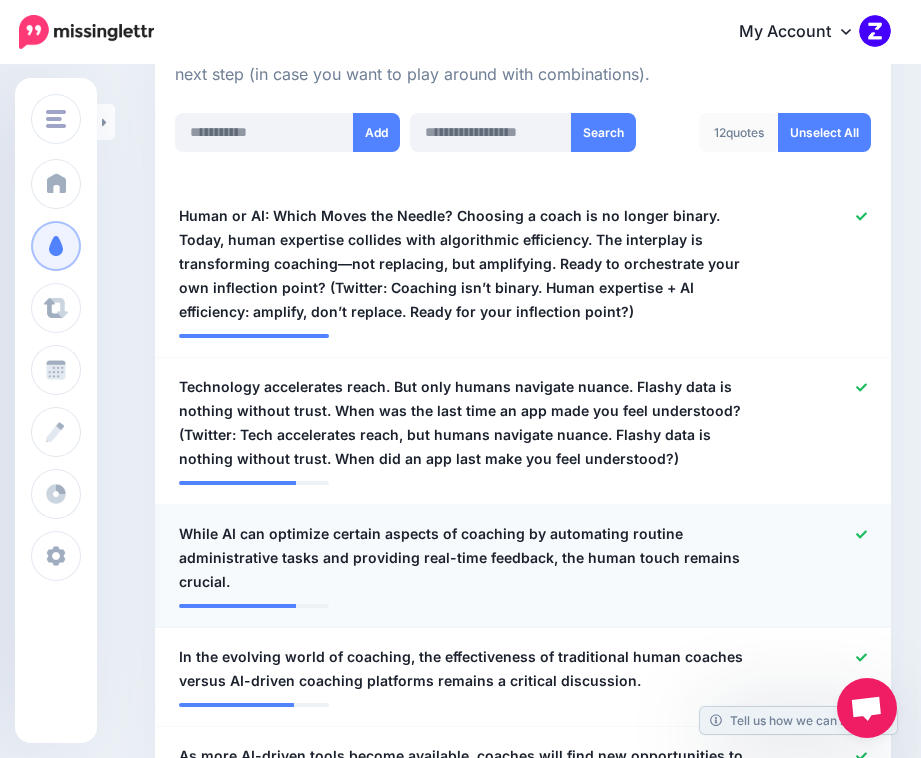 click on "While AI can optimize certain aspects of coaching by automating routine administrative tasks and providing real-time feedback, the human touch remains crucial." at bounding box center [463, 558] 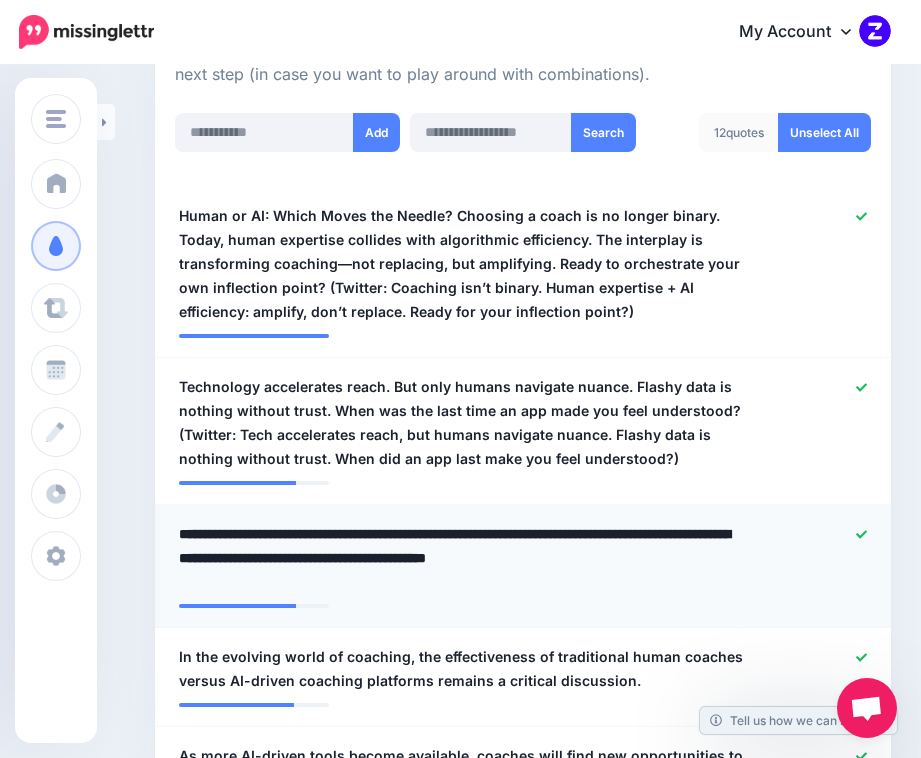 click on "**********" at bounding box center (463, 558) 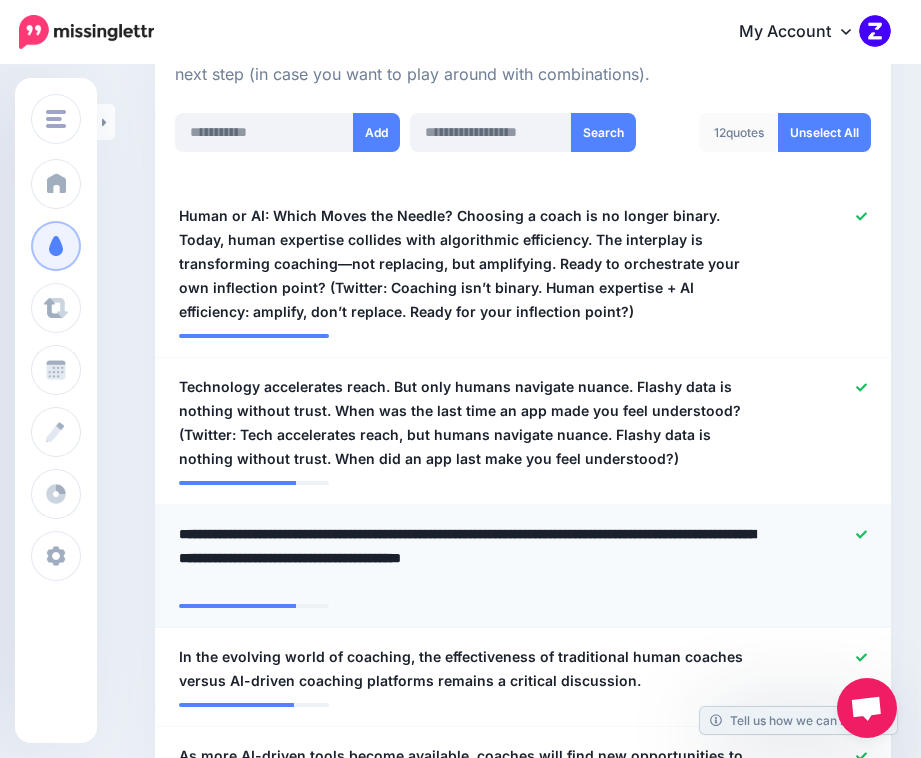 click on "**********" at bounding box center [469, 558] 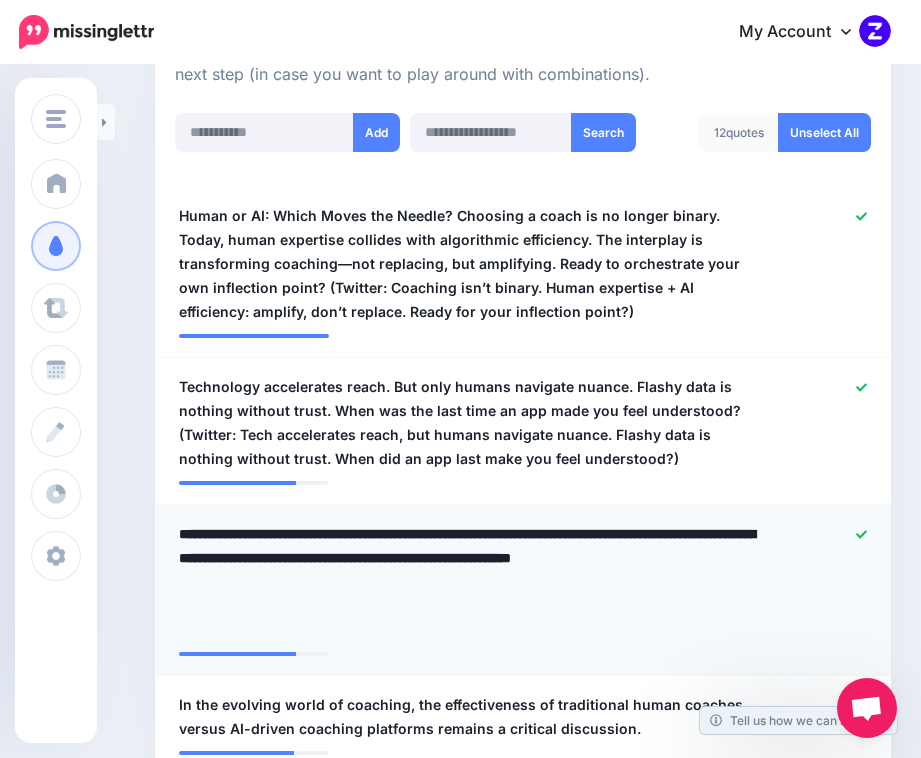 type on "**********" 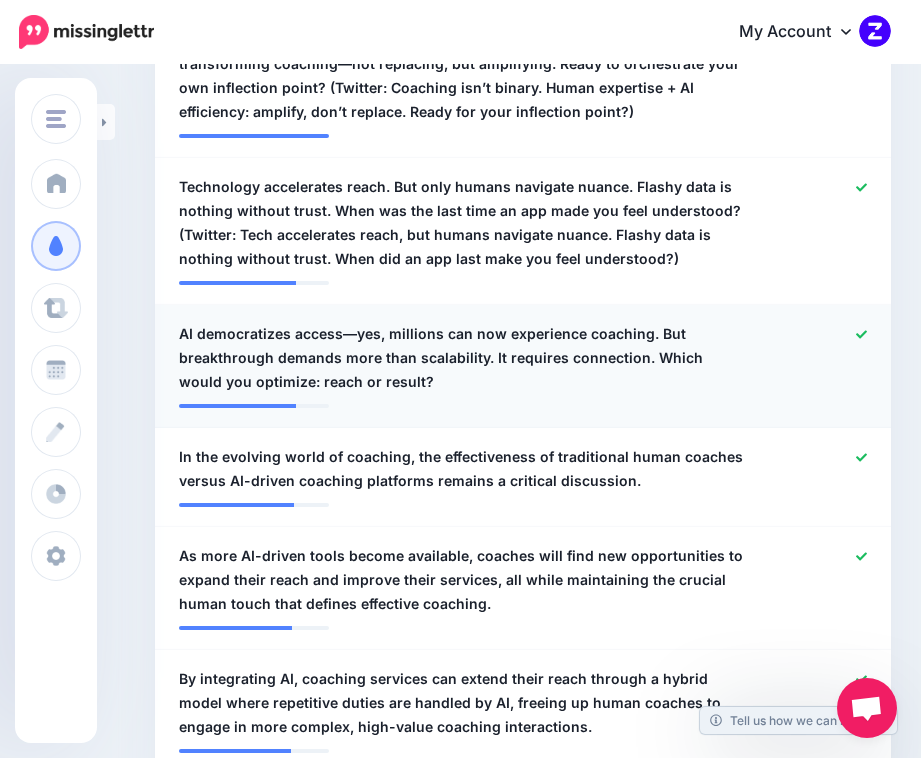 scroll, scrollTop: 686, scrollLeft: 0, axis: vertical 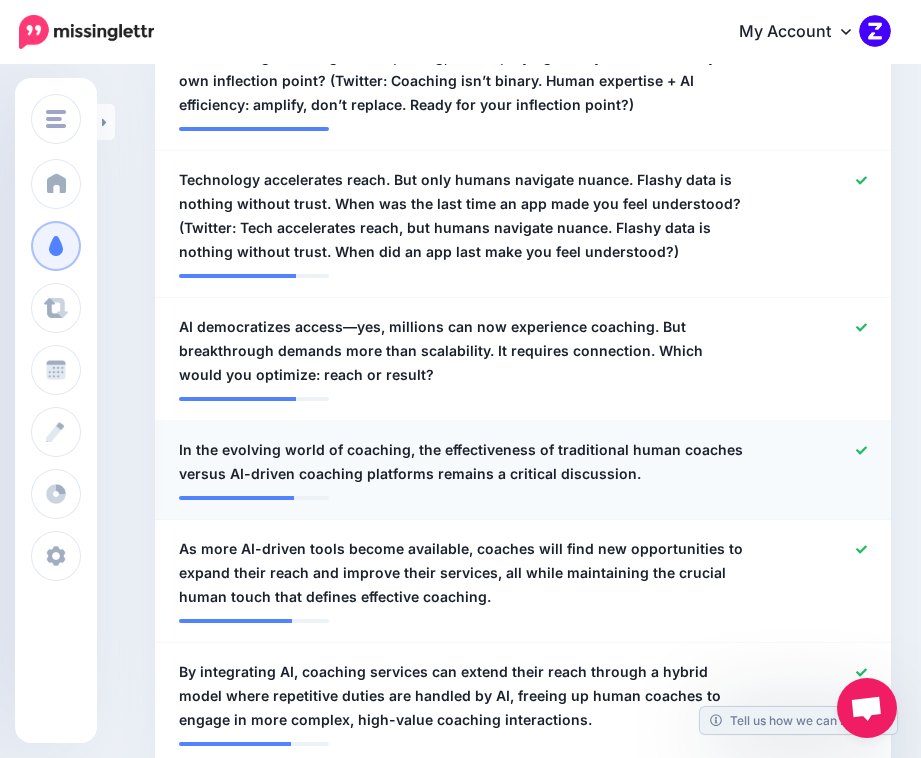 click on "In the evolving world of coaching, the effectiveness of traditional human coaches versus AI-driven coaching platforms remains a critical discussion." at bounding box center (463, 462) 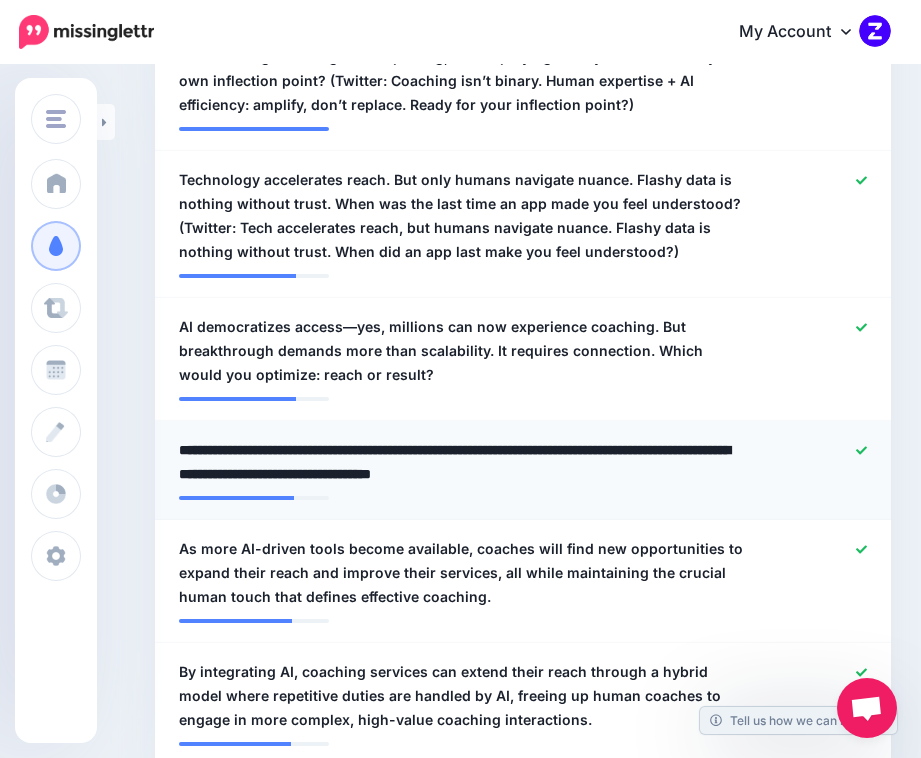 click on "**********" at bounding box center (463, 462) 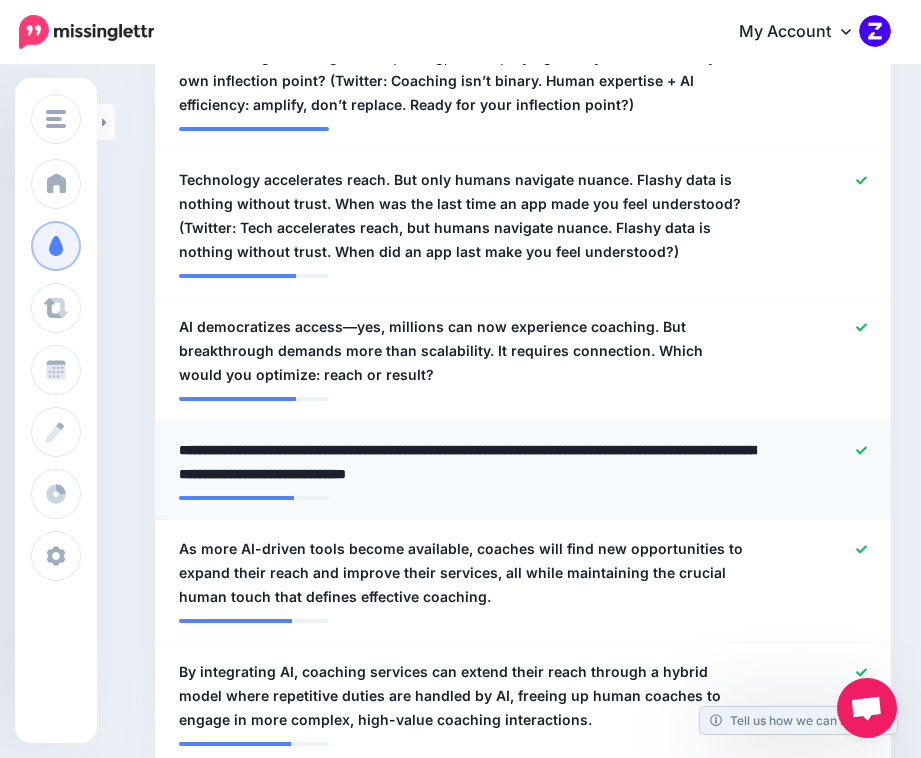 paste on "**********" 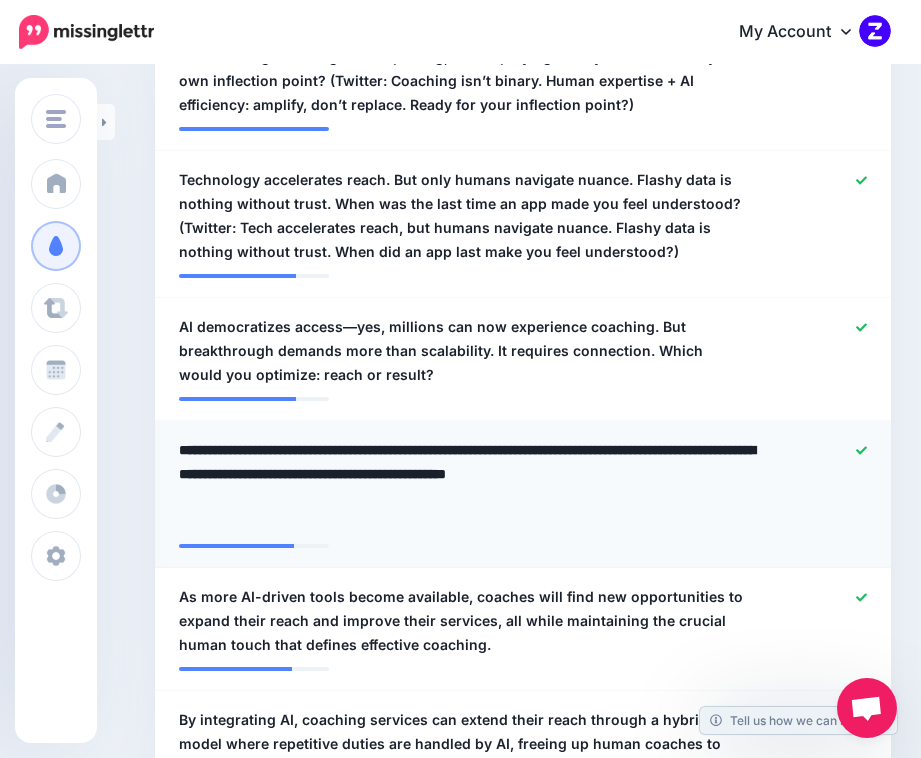 type on "**********" 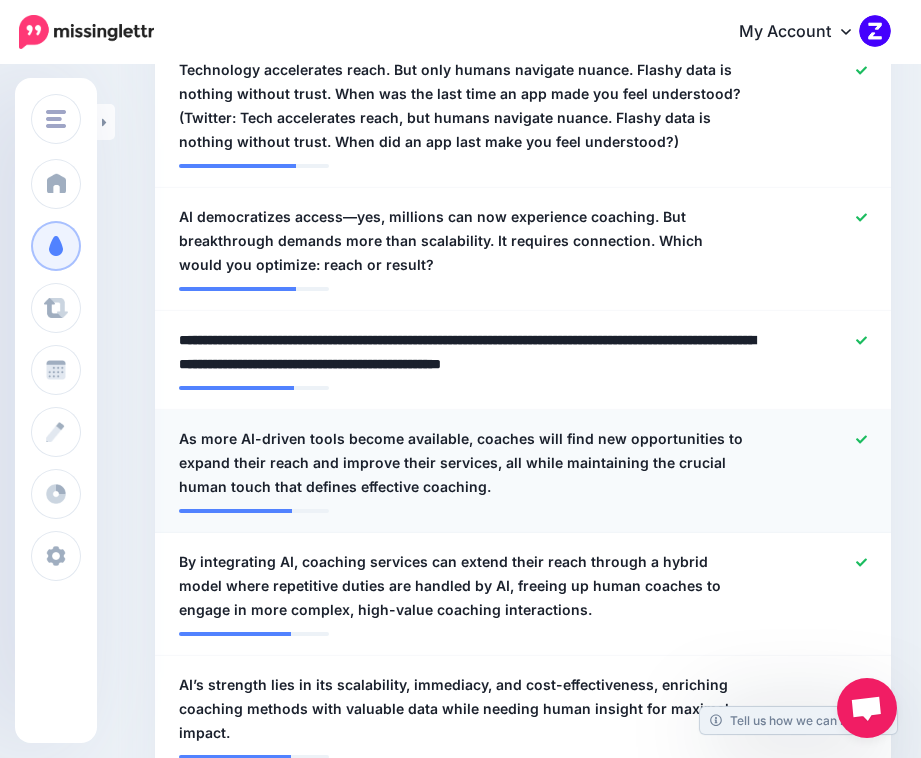 scroll, scrollTop: 808, scrollLeft: 0, axis: vertical 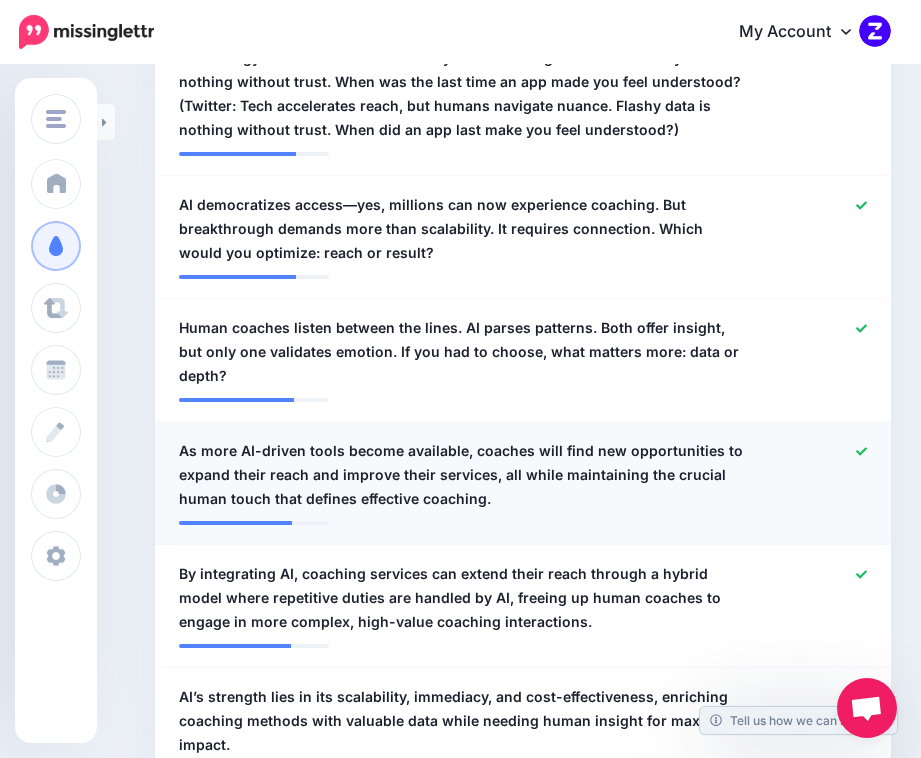 click on "As more AI-driven tools become available, coaches will find new opportunities to expand their reach and improve their services, all while maintaining the crucial human touch that defines effective coaching." at bounding box center (463, 475) 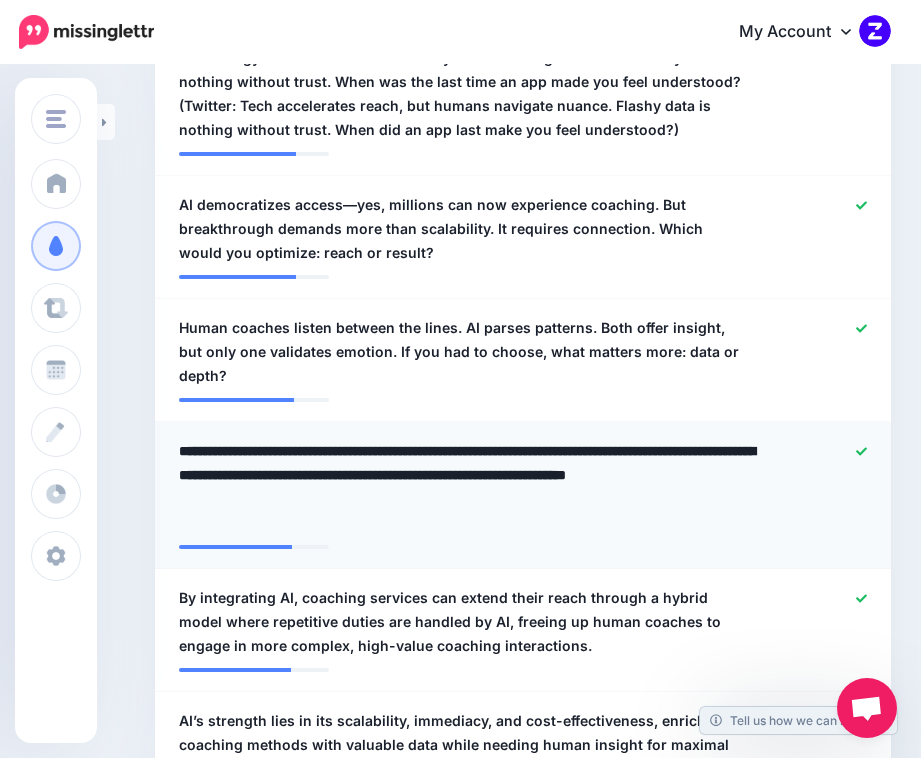 type on "**********" 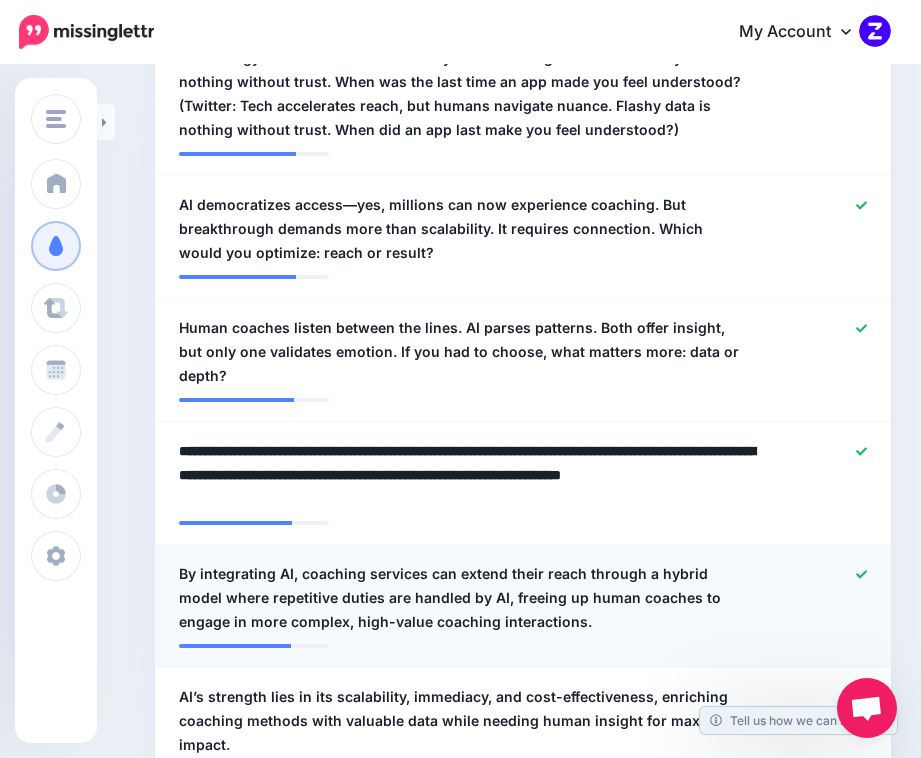 click on "By integrating AI, coaching services can extend their reach through a hybrid model where repetitive duties are handled by AI, freeing up human coaches to engage in more complex, high-value coaching interactions." at bounding box center (463, 598) 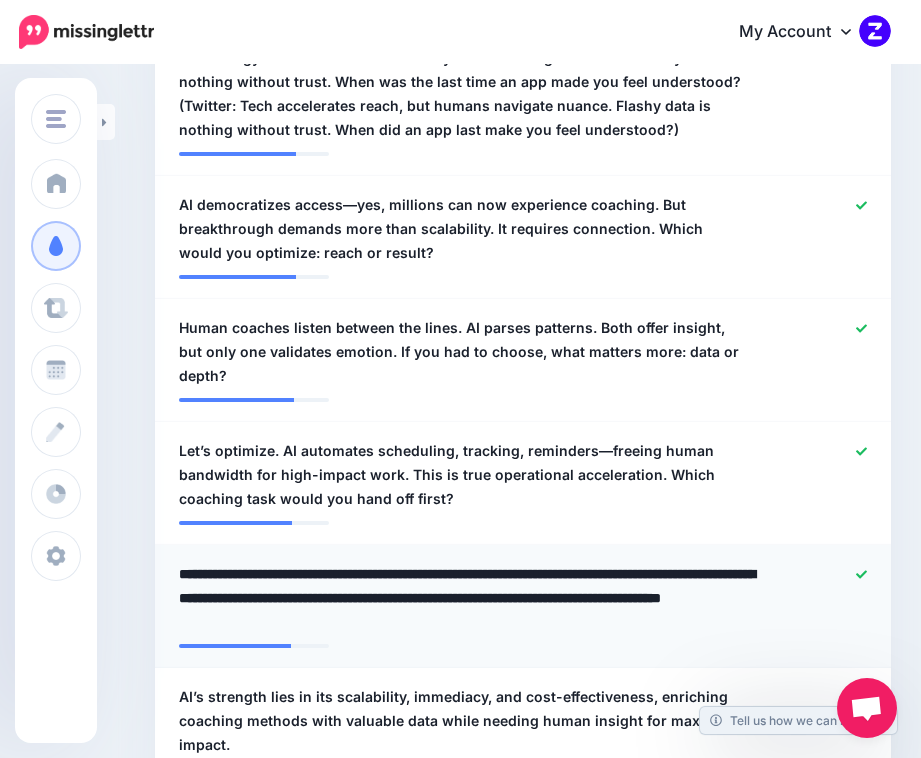 click on "**********" at bounding box center [469, 598] 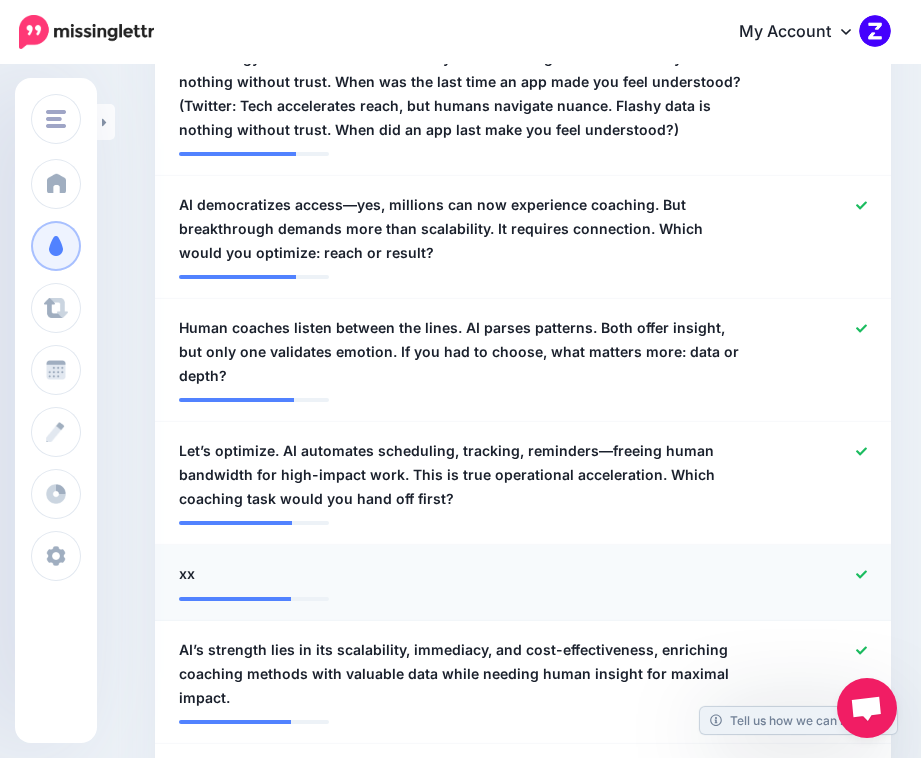click on "xx" at bounding box center (187, 574) 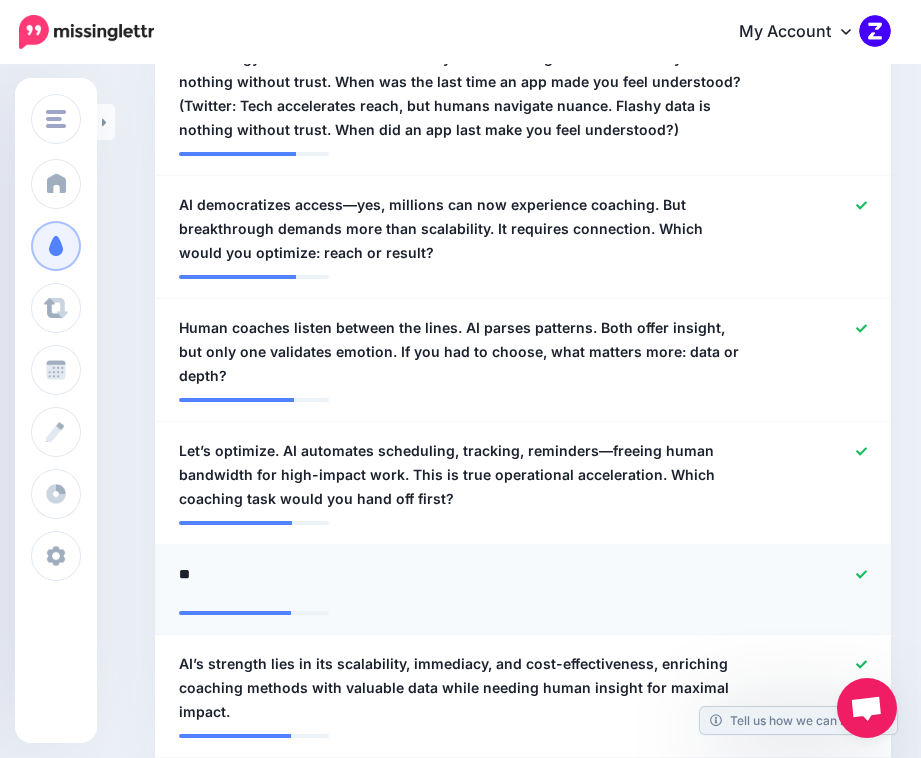paste on "**********" 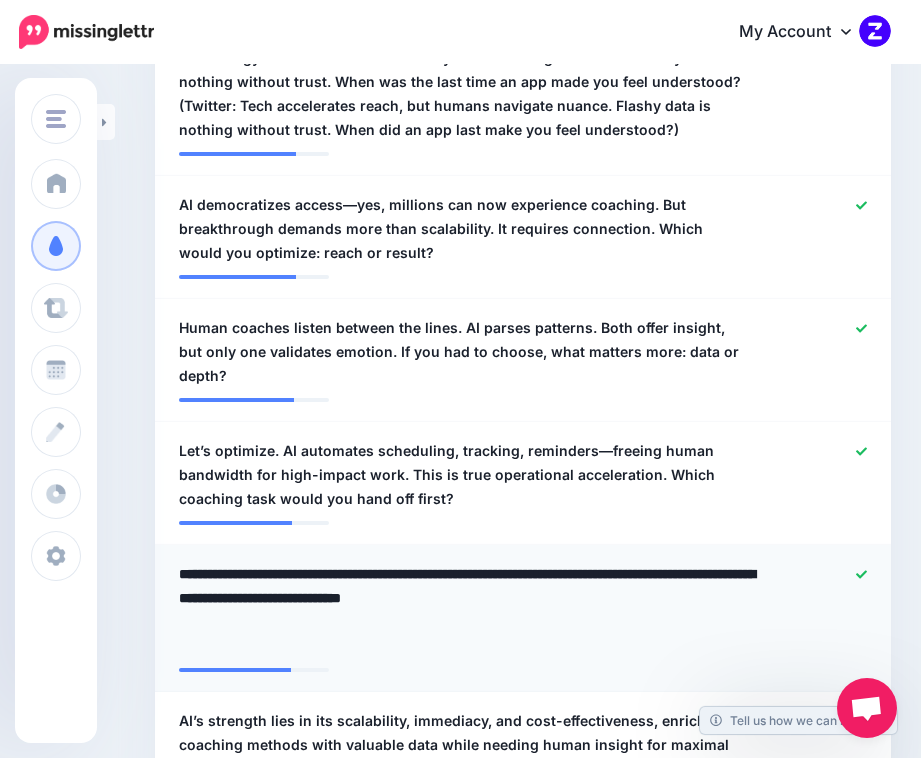 type on "**********" 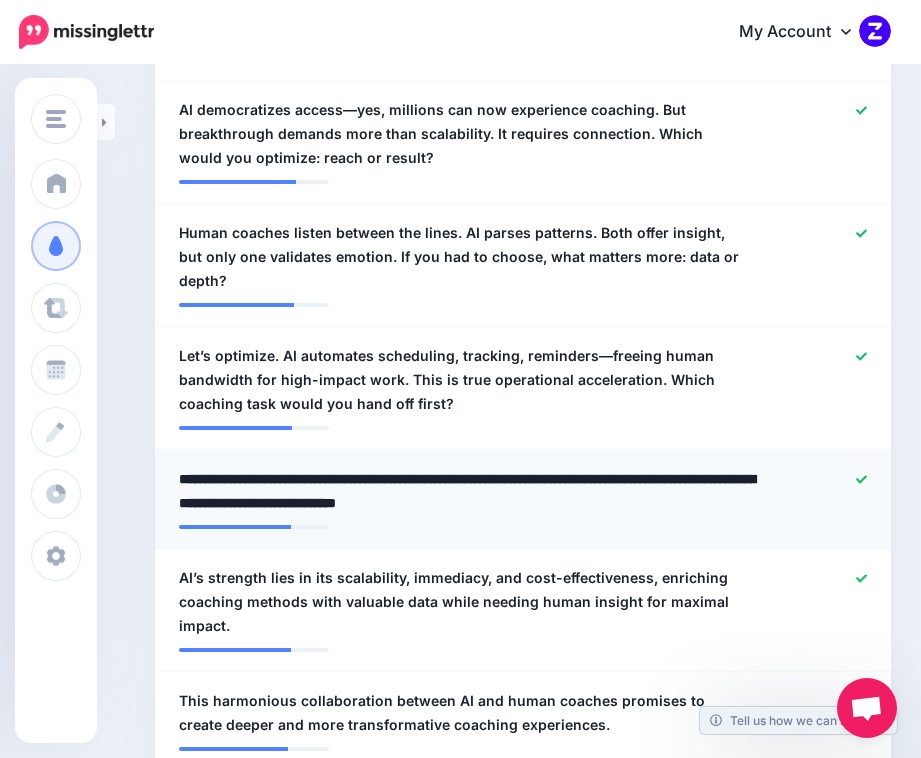scroll, scrollTop: 923, scrollLeft: 0, axis: vertical 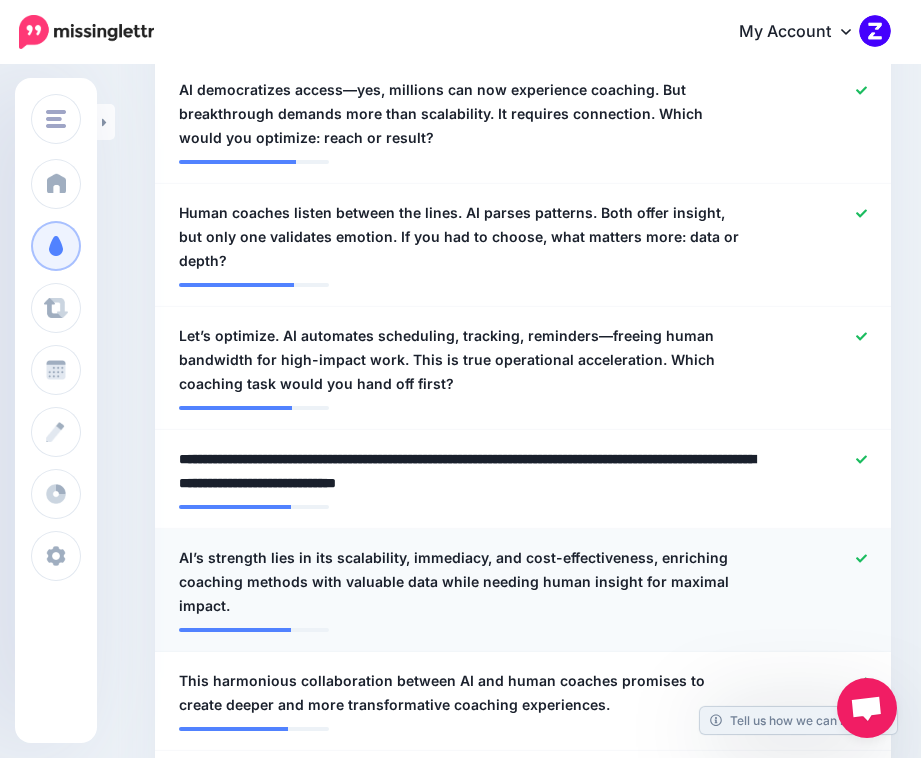 click on "AI’s strength lies in its scalability, immediacy, and cost-effectiveness, enriching coaching methods with valuable data while needing human insight for maximal impact." at bounding box center (463, 582) 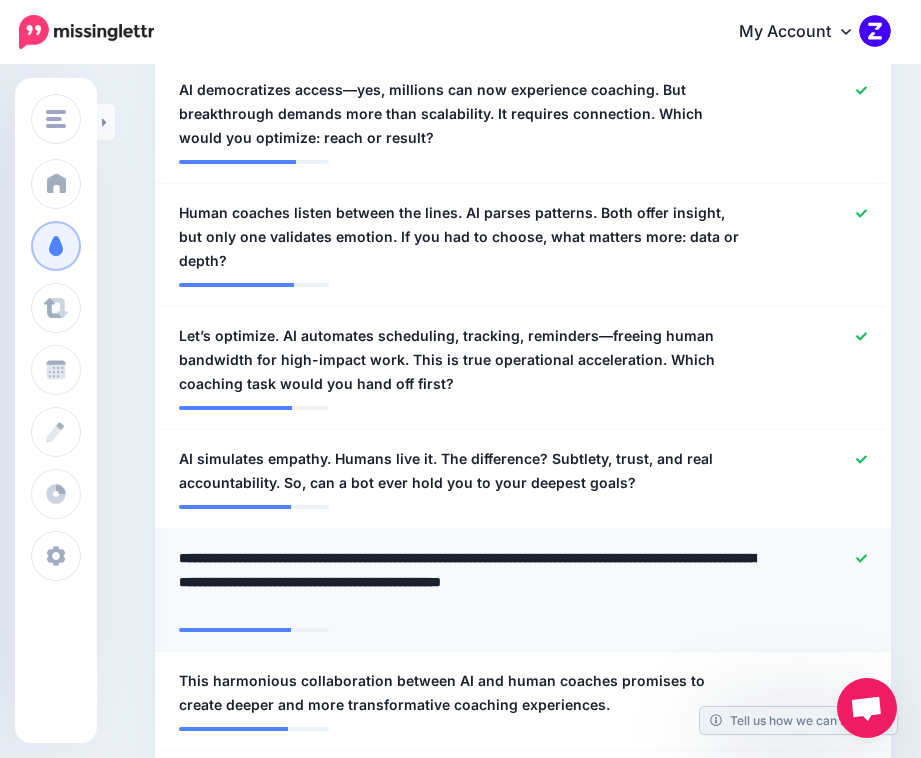 click on "**********" at bounding box center (469, 582) 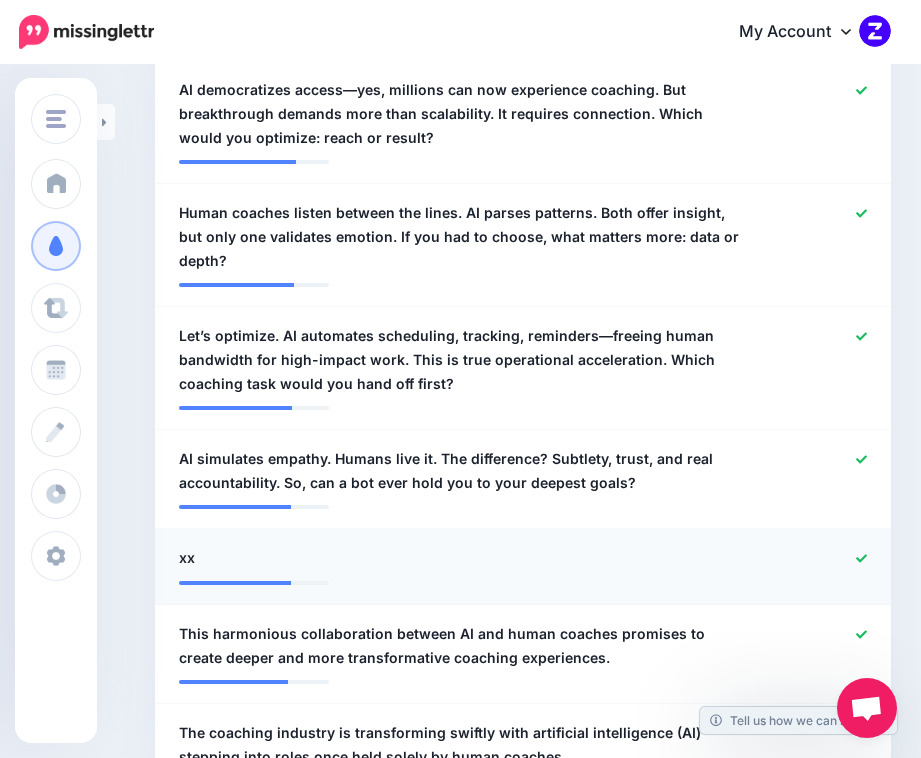 click on "xx" at bounding box center (187, 558) 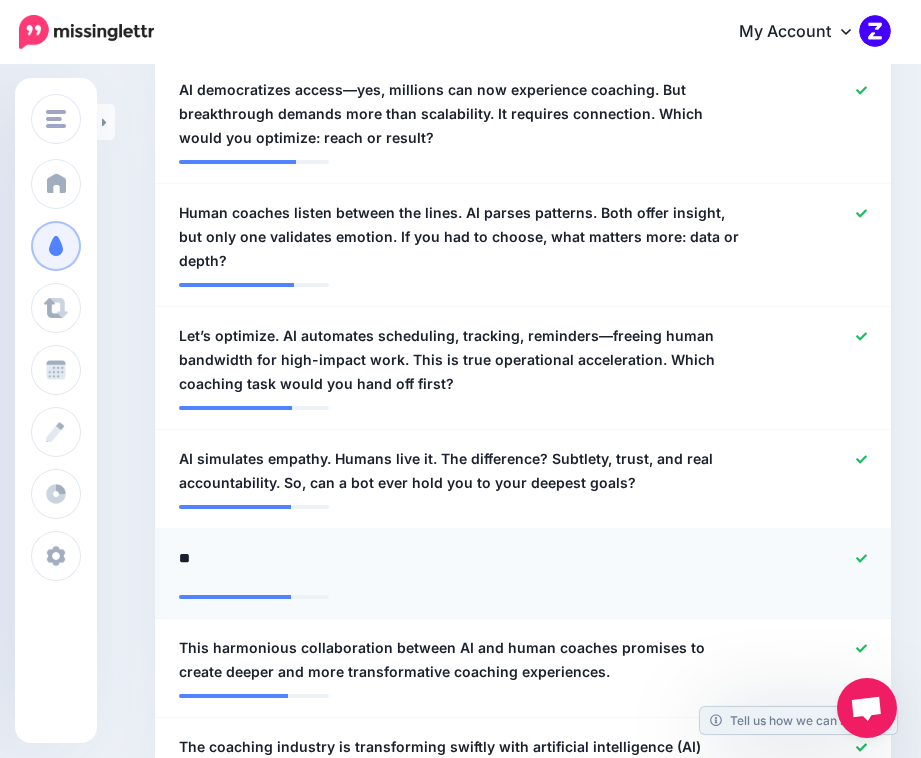 paste on "**********" 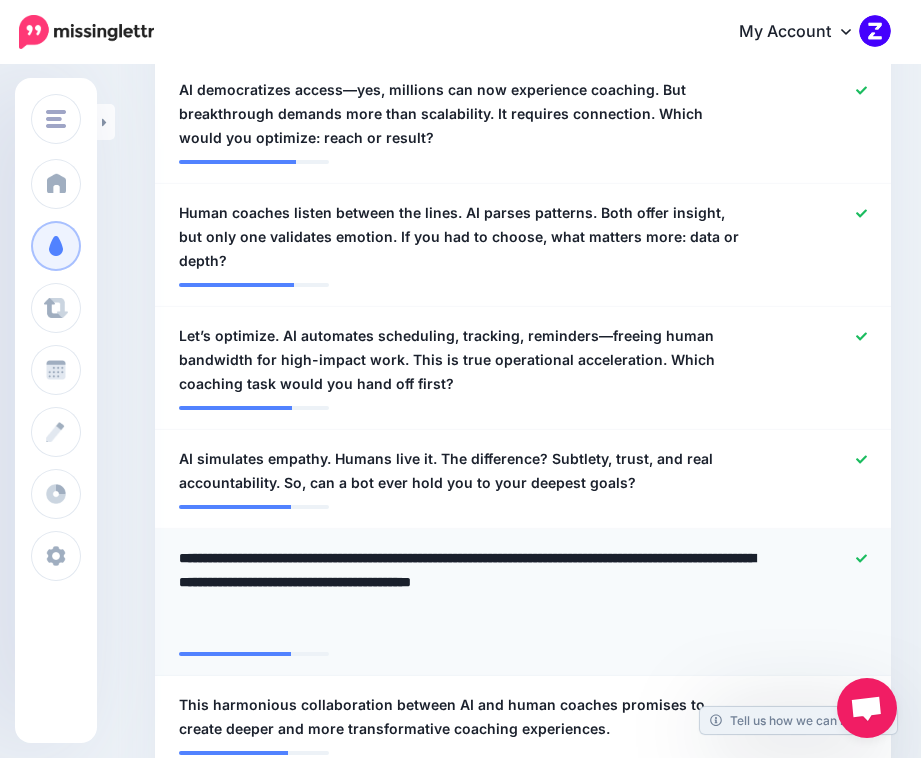 type on "**********" 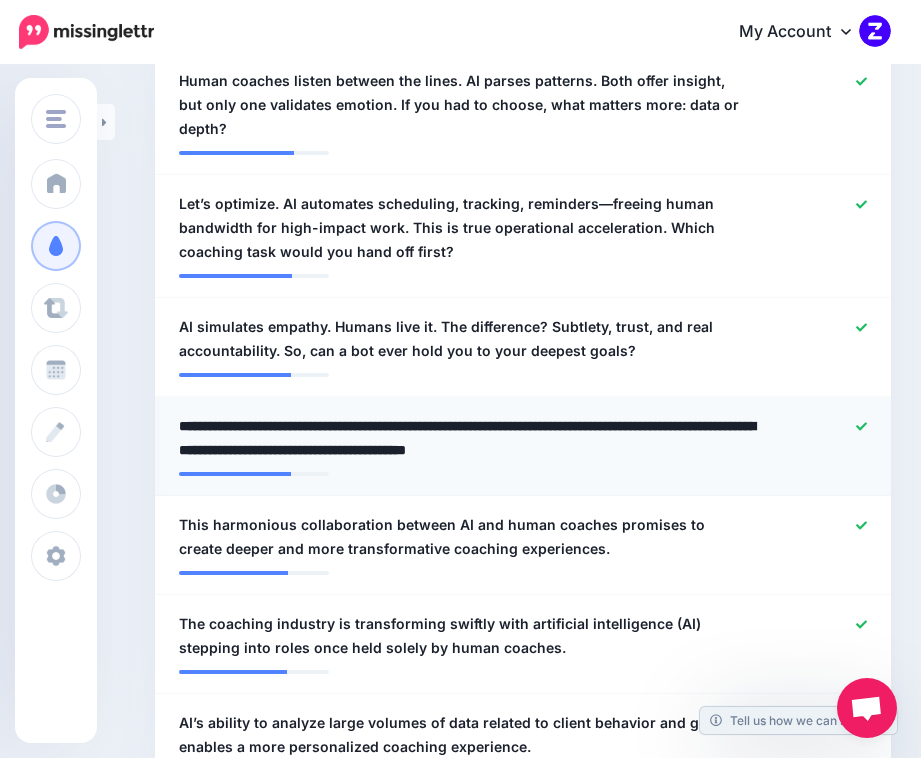 scroll, scrollTop: 1058, scrollLeft: 0, axis: vertical 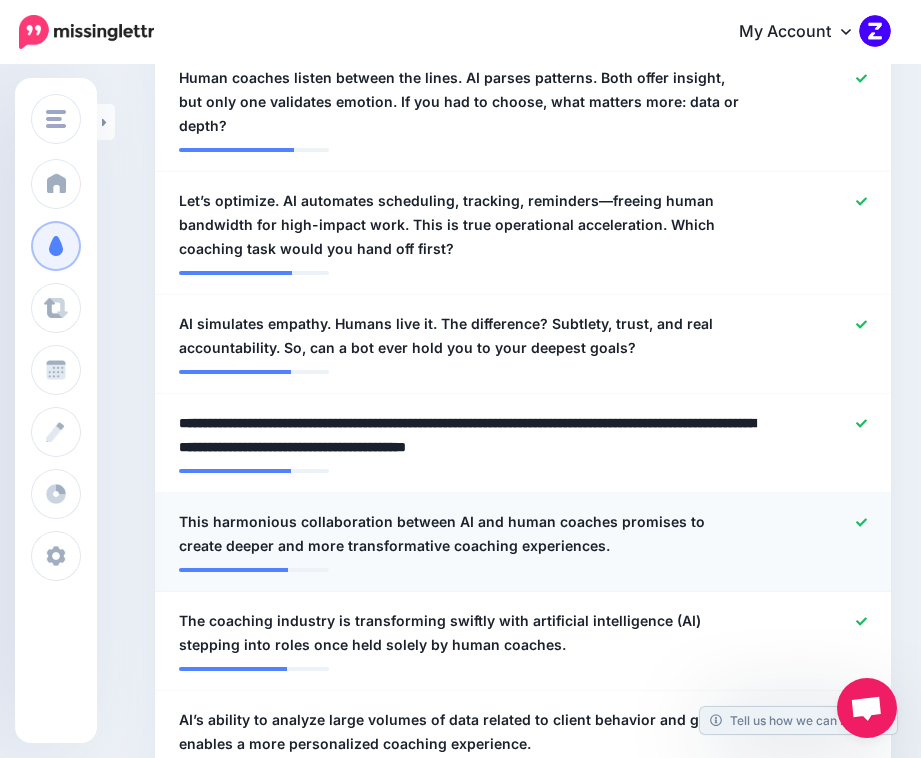 click on "This harmonious collaboration between AI and human coaches promises to create deeper and more transformative coaching experiences." at bounding box center [463, 534] 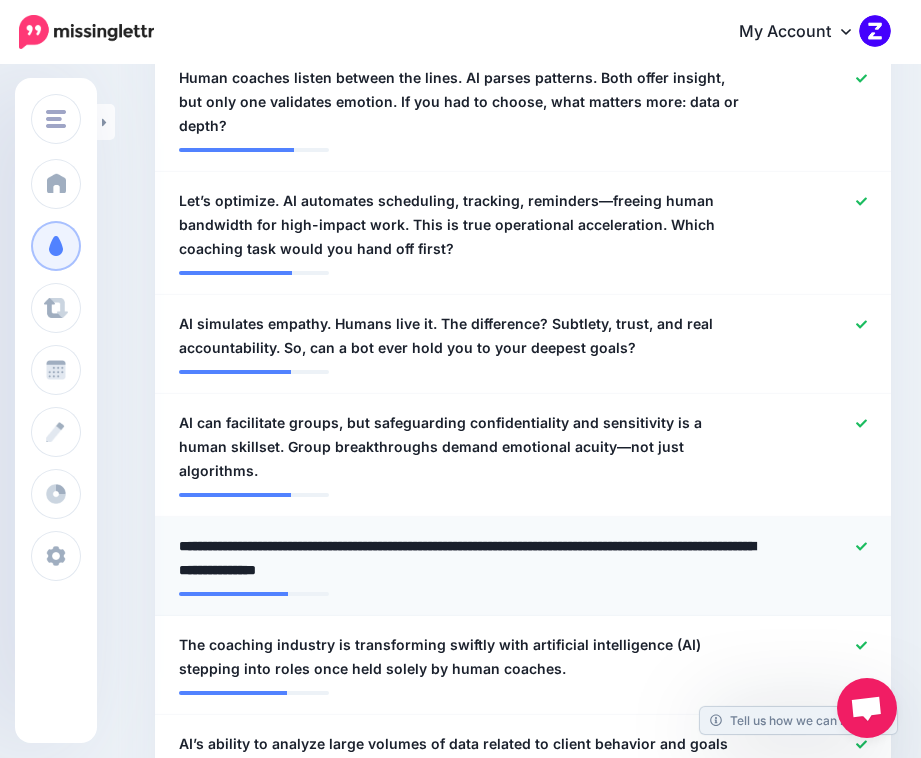 click on "**********" at bounding box center (469, 558) 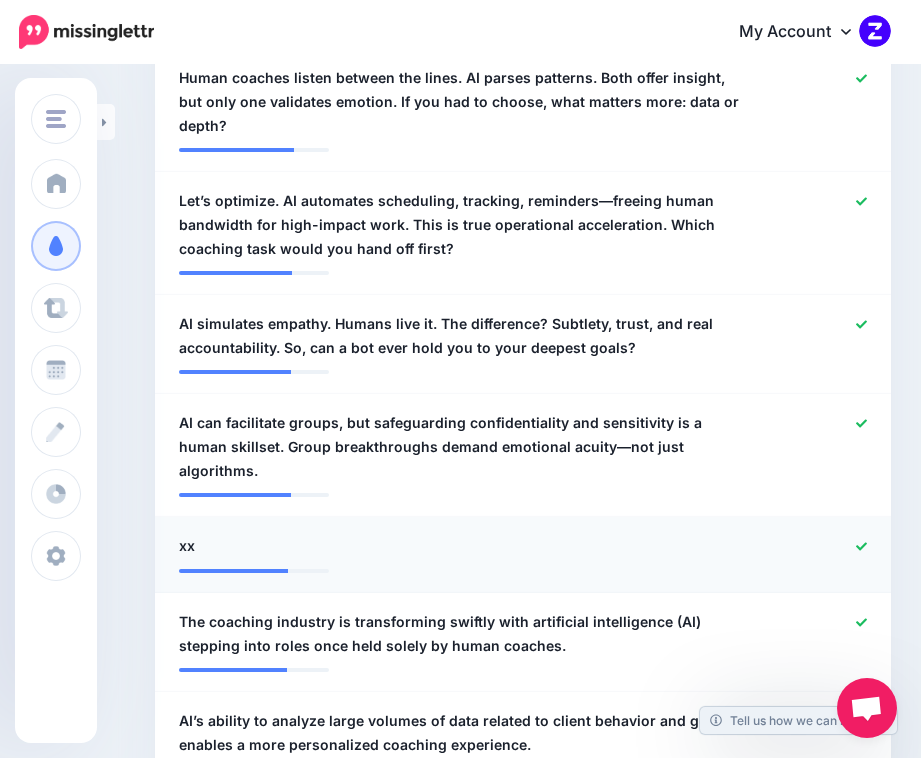 click on "xx" at bounding box center (187, 546) 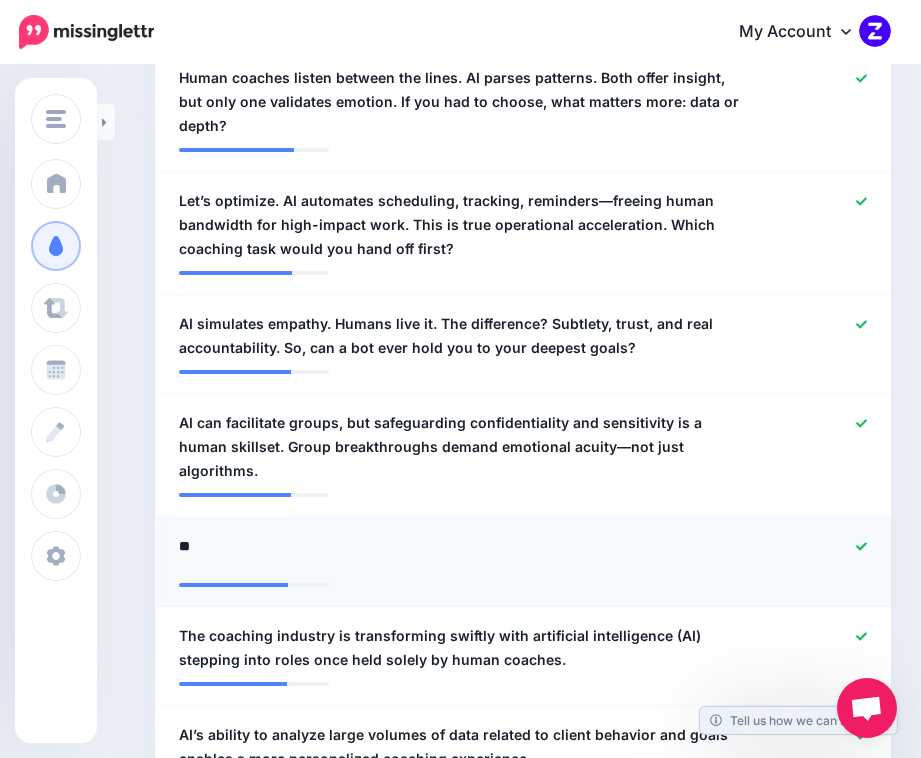 paste on "**********" 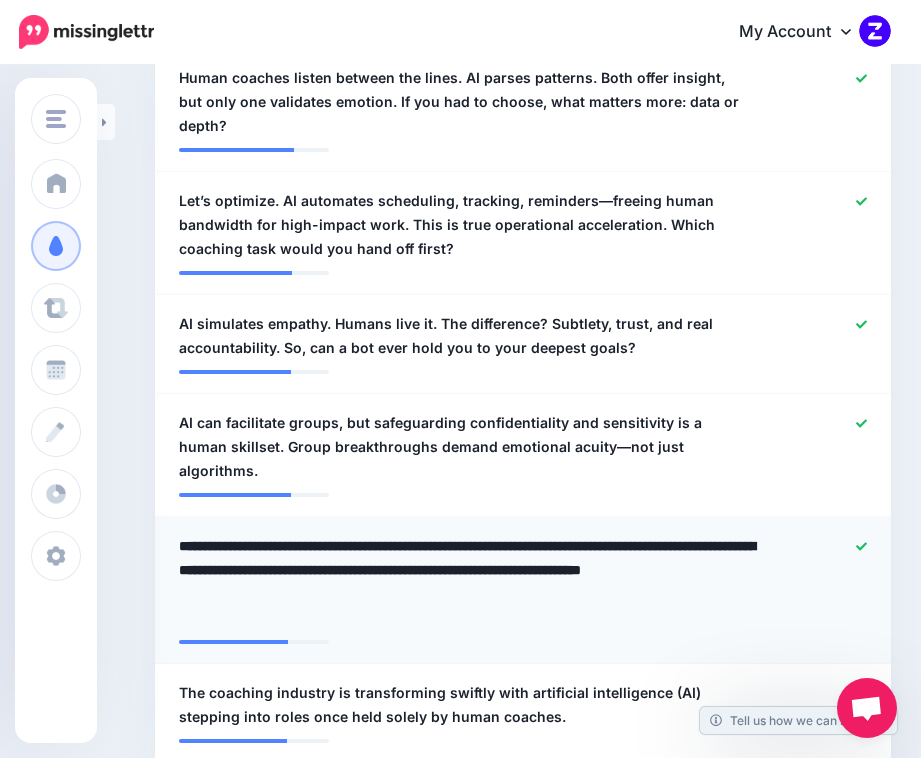 type on "**********" 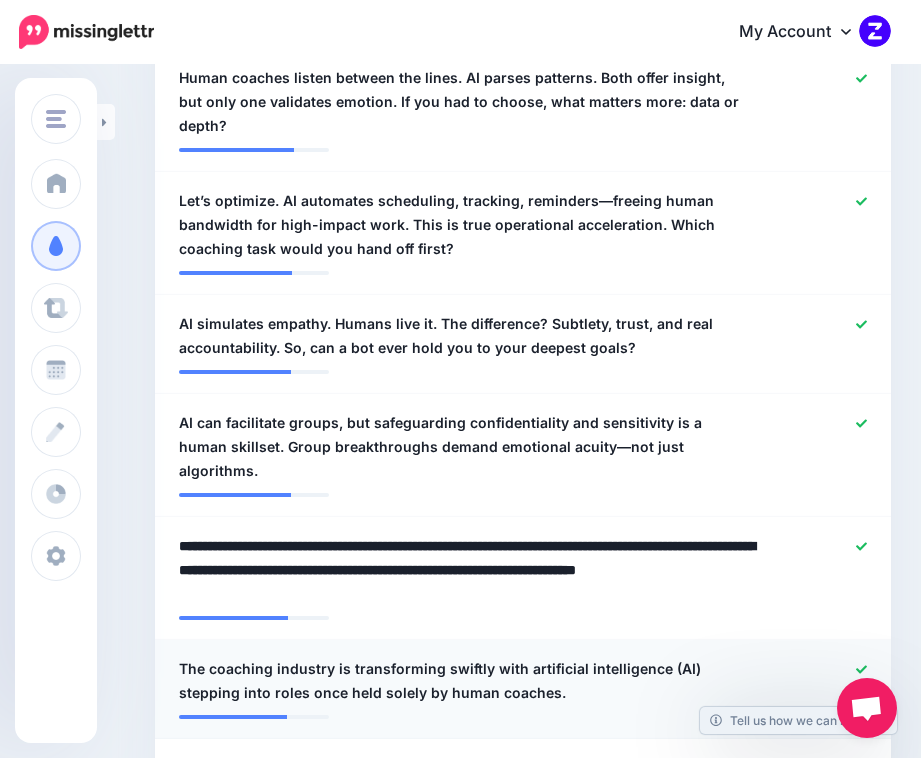 click on "The coaching industry is transforming swiftly with artificial intelligence (AI) stepping into roles once held solely by human coaches." at bounding box center [463, 681] 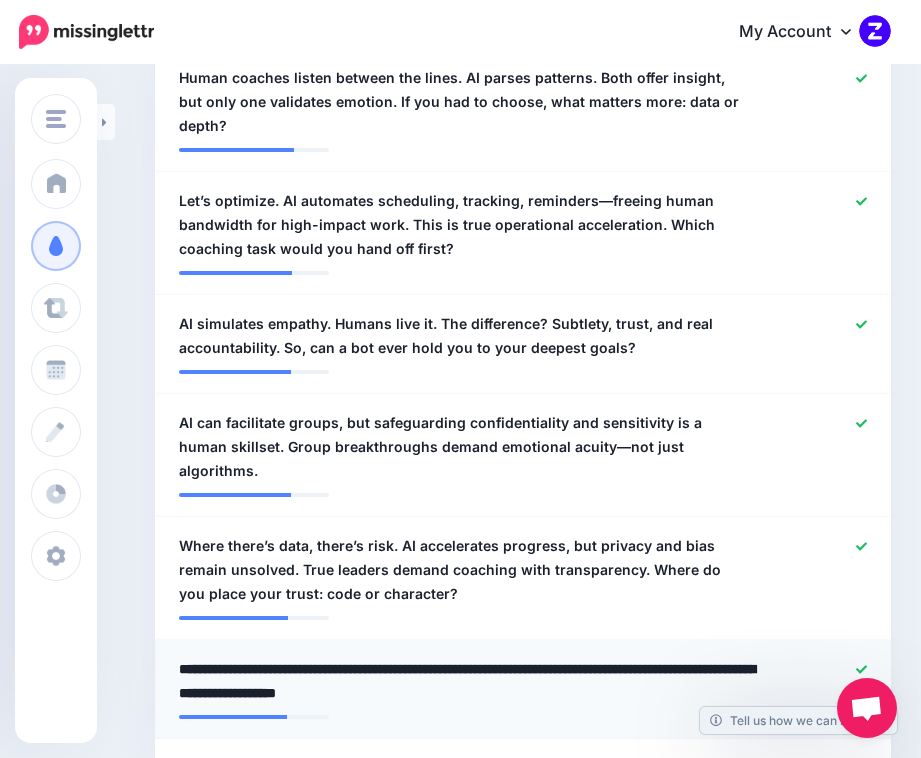 click on "**********" at bounding box center (469, 681) 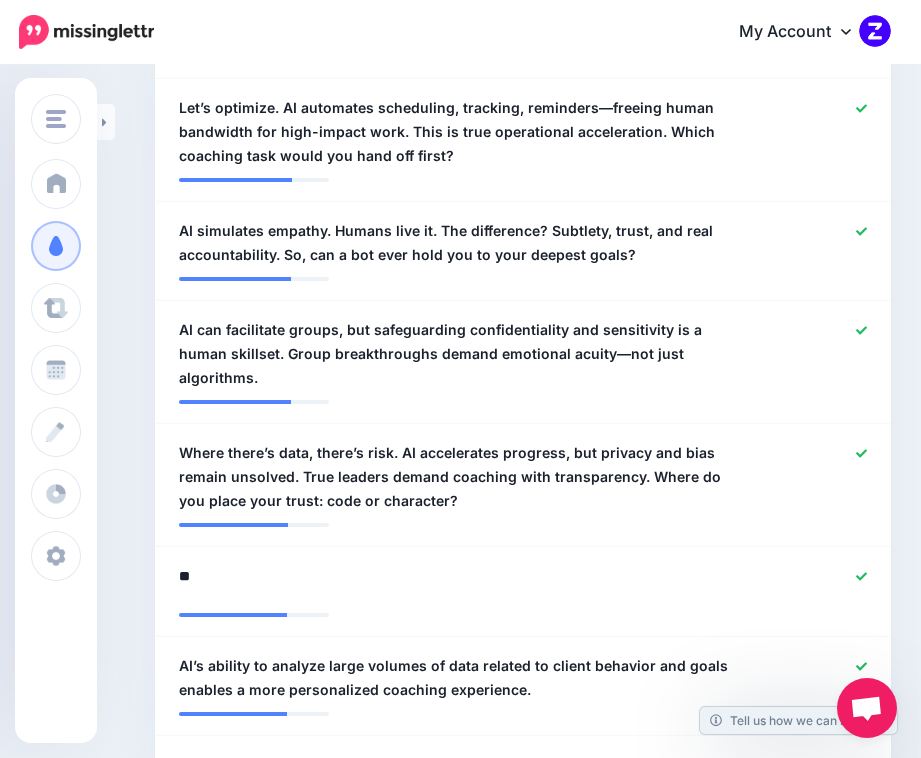 scroll, scrollTop: 1152, scrollLeft: 0, axis: vertical 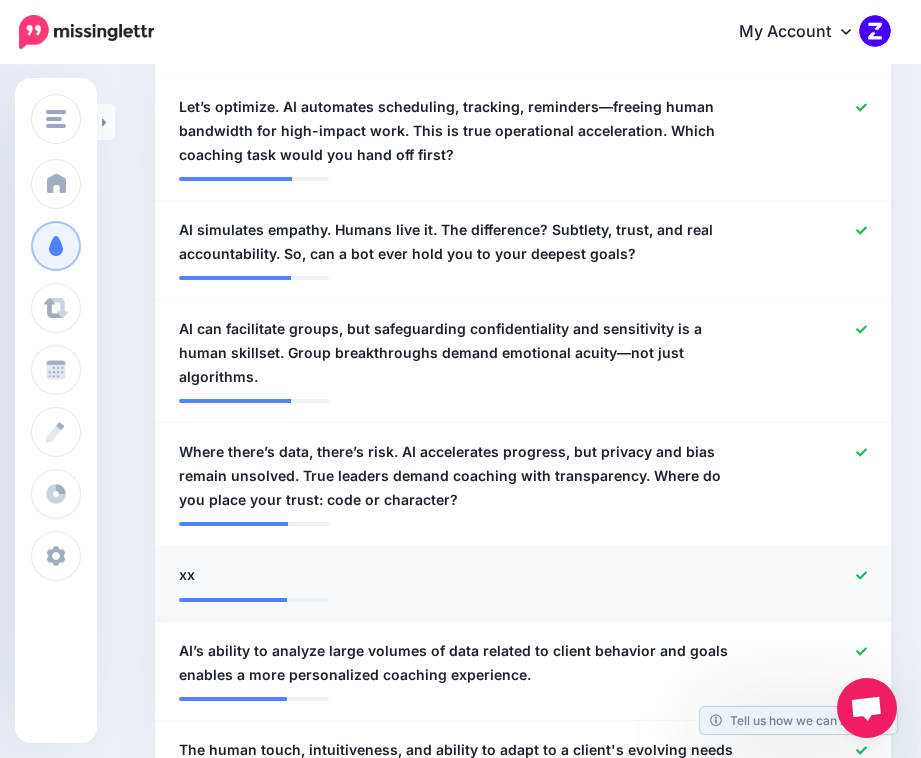 click on "xx" at bounding box center (187, 575) 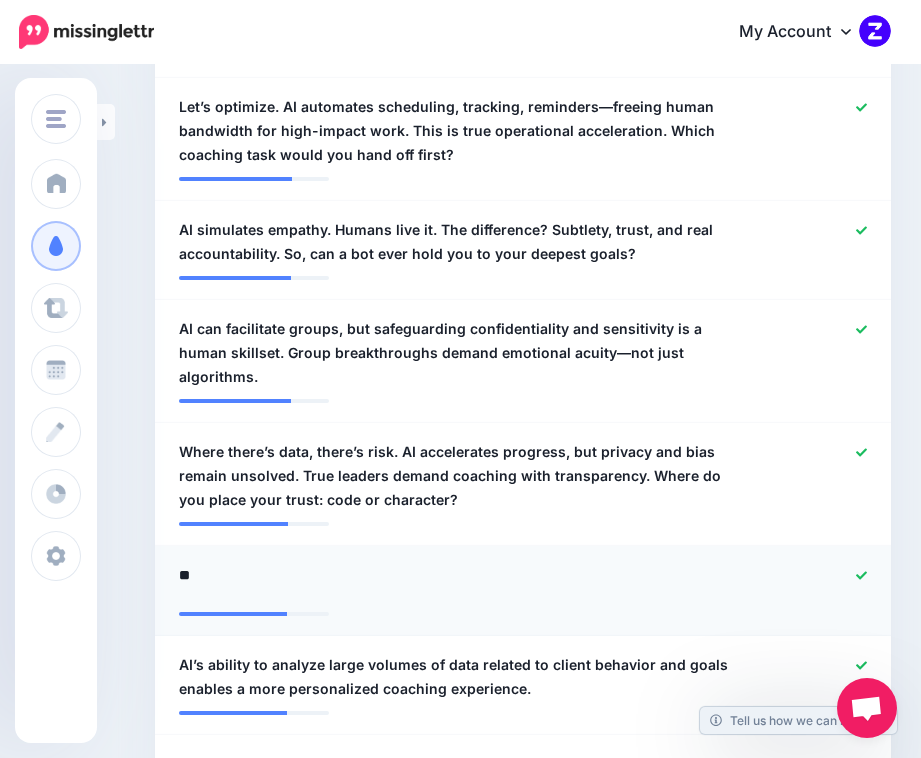 paste on "**********" 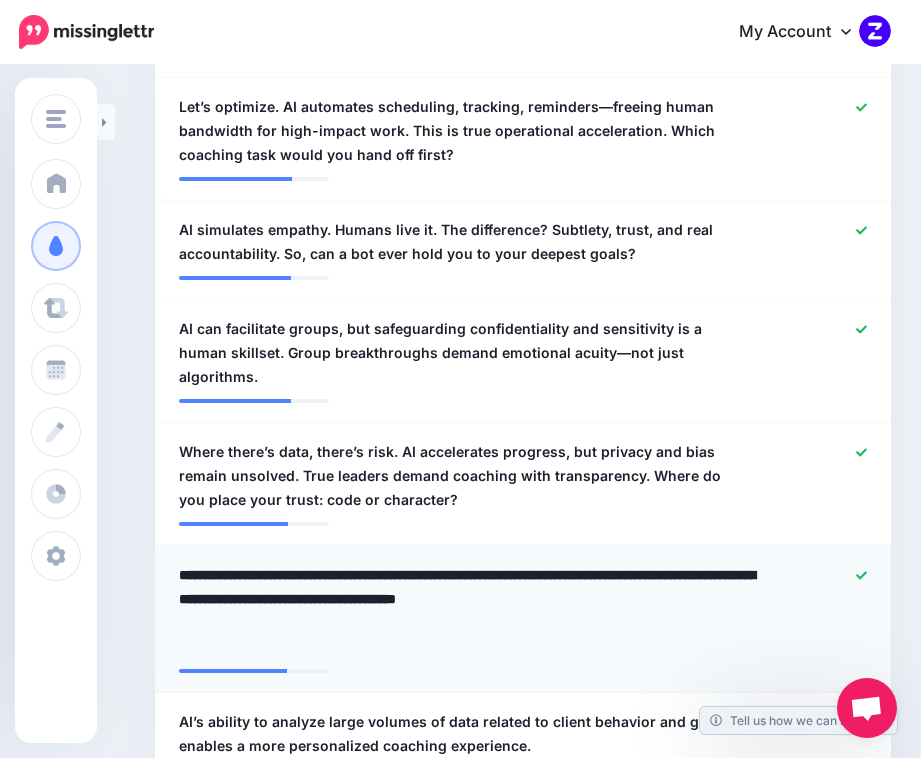 type on "**********" 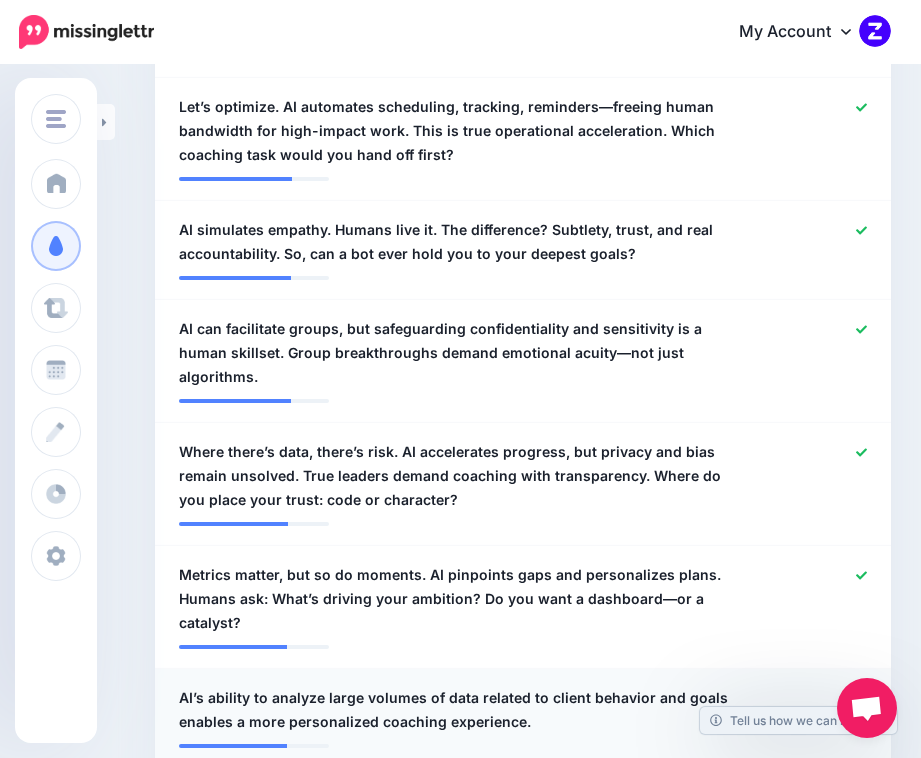 click on "AI’s ability to analyze large volumes of data related to client behavior and goals enables a more personalized coaching experience." at bounding box center (463, 710) 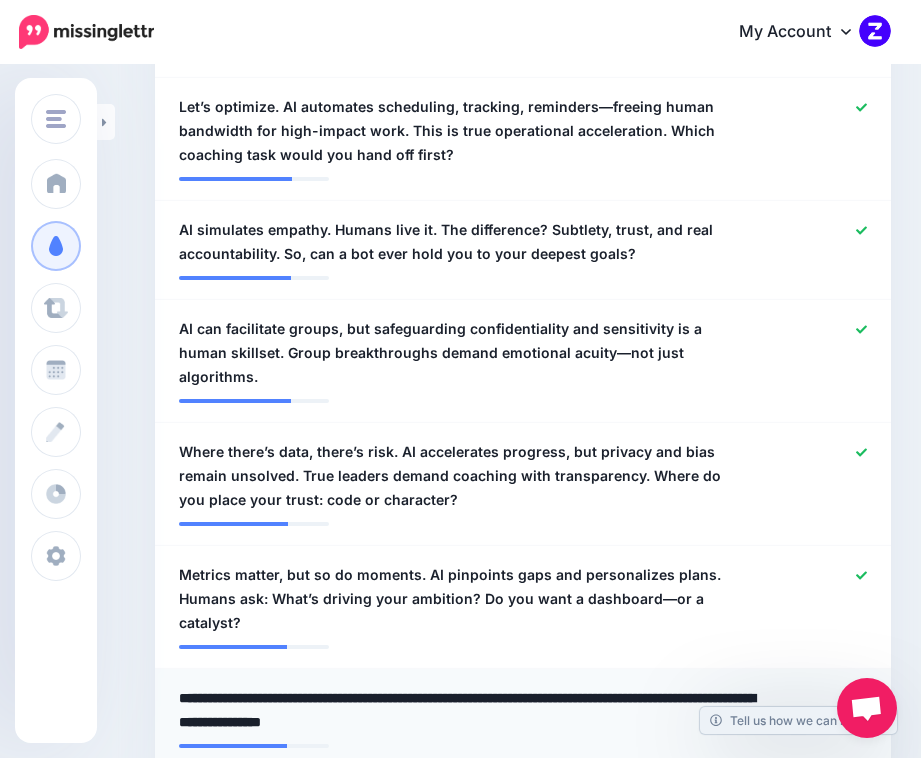 paste on "**********" 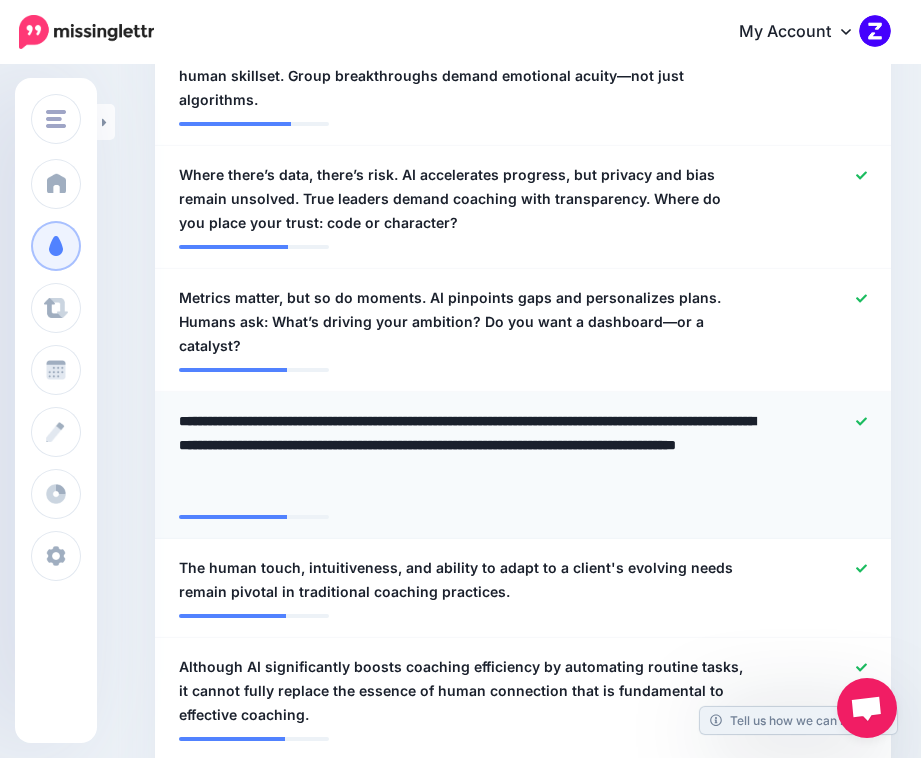scroll, scrollTop: 1432, scrollLeft: 0, axis: vertical 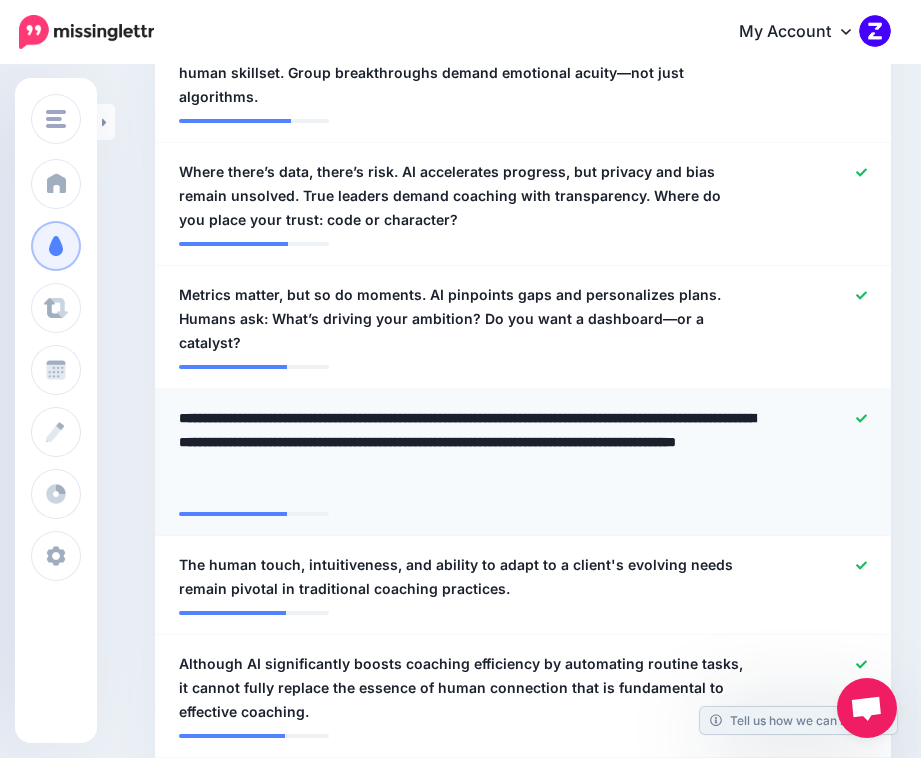 type on "**********" 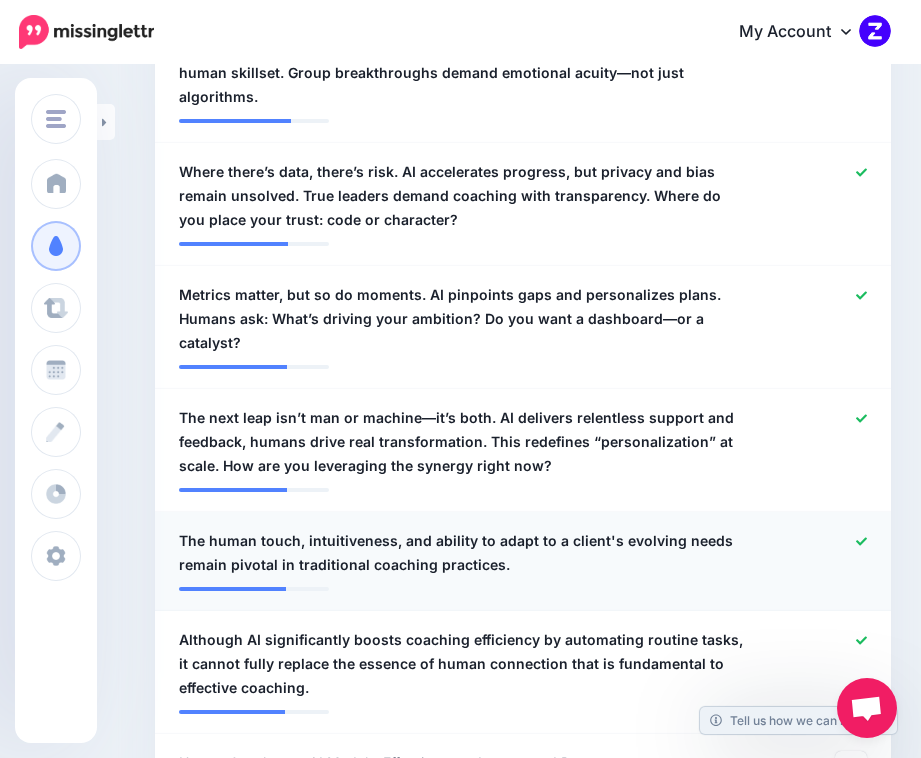 click on "The human touch, intuitiveness, and ability to adapt to a client's evolving needs remain pivotal in traditional coaching practices." at bounding box center (463, 553) 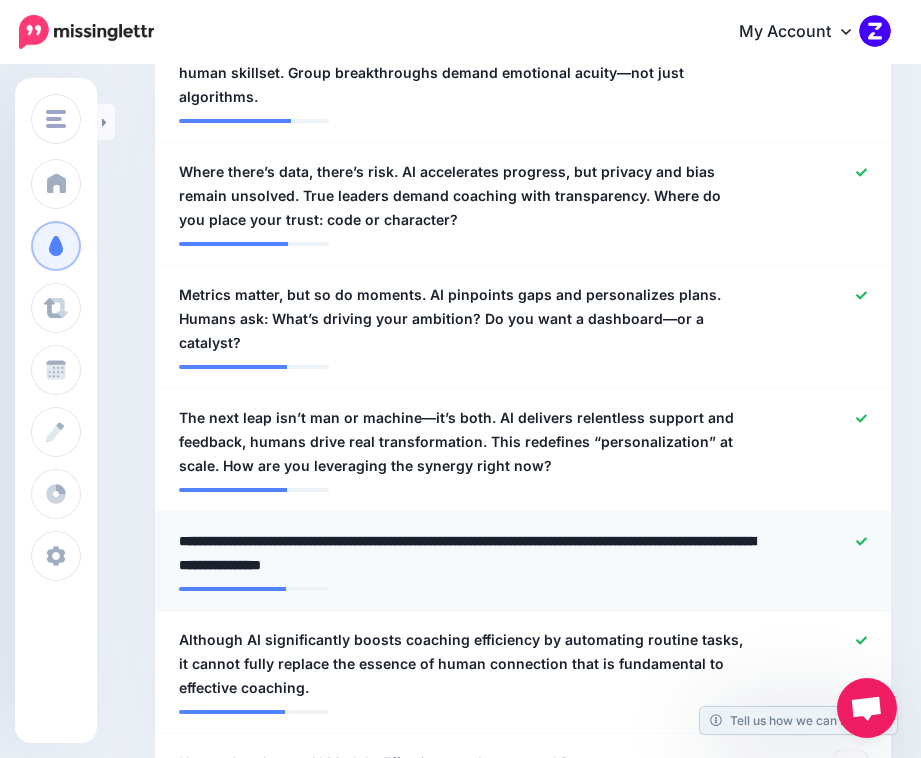 click on "**********" at bounding box center [469, 553] 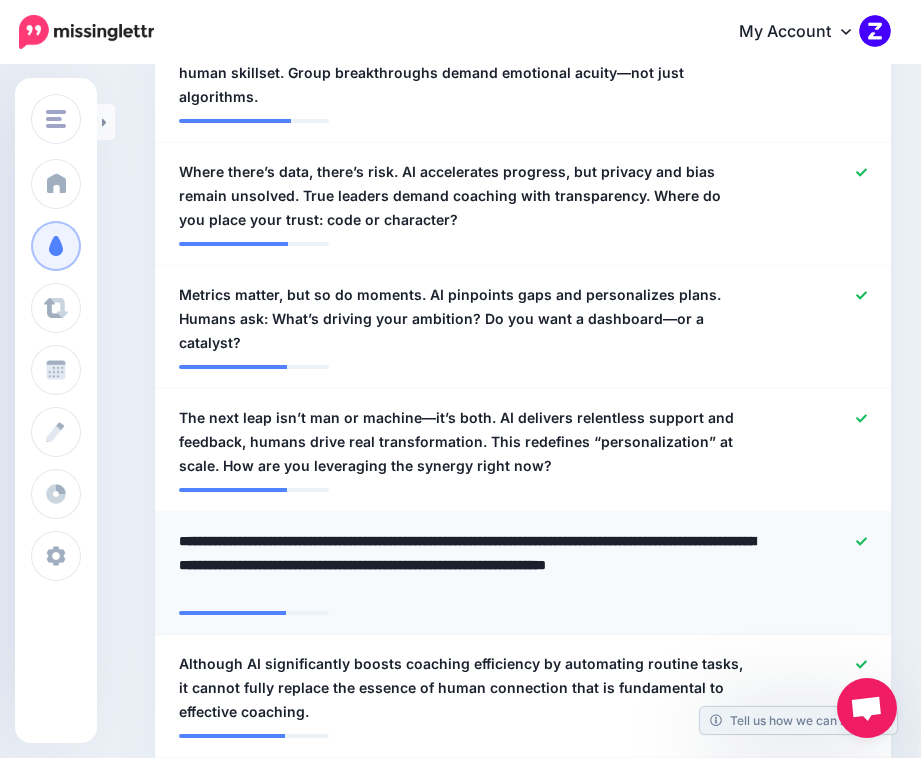 click on "**********" at bounding box center [469, 565] 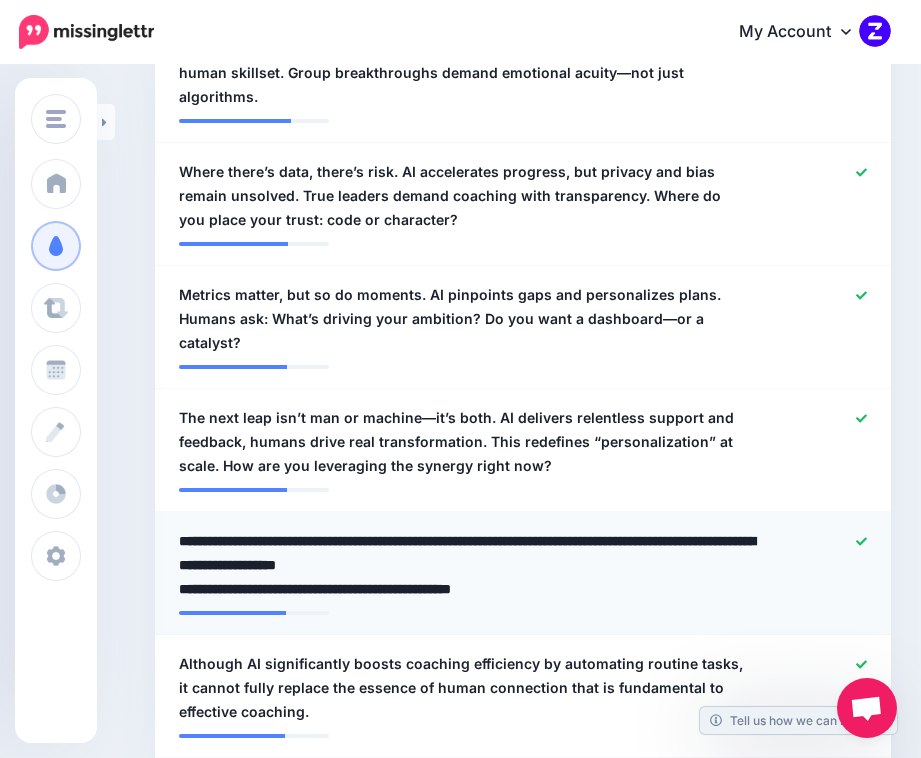 type on "**********" 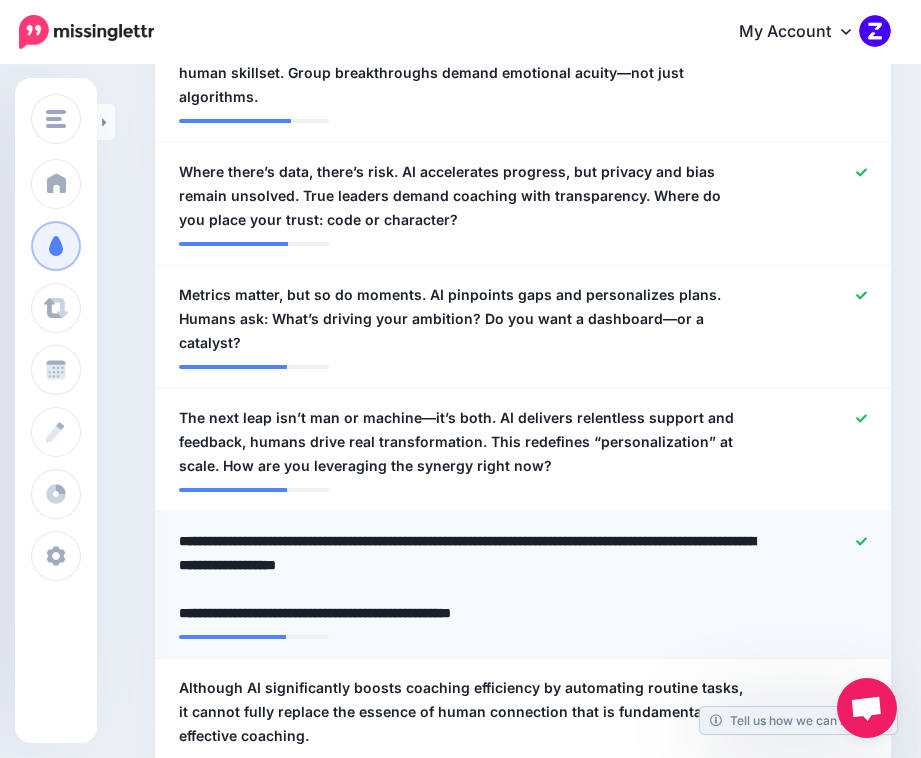 click on "**********" at bounding box center (469, 577) 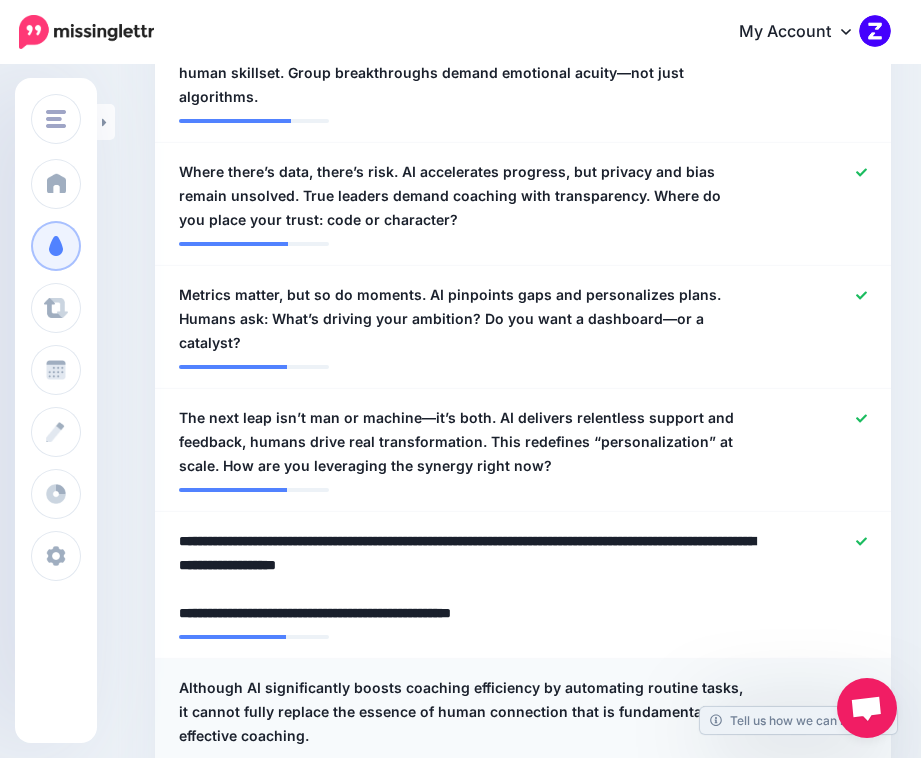 click on "Although AI significantly boosts coaching efficiency by automating routine tasks, it cannot fully replace the essence of human connection that is fundamental to effective coaching." at bounding box center (463, 712) 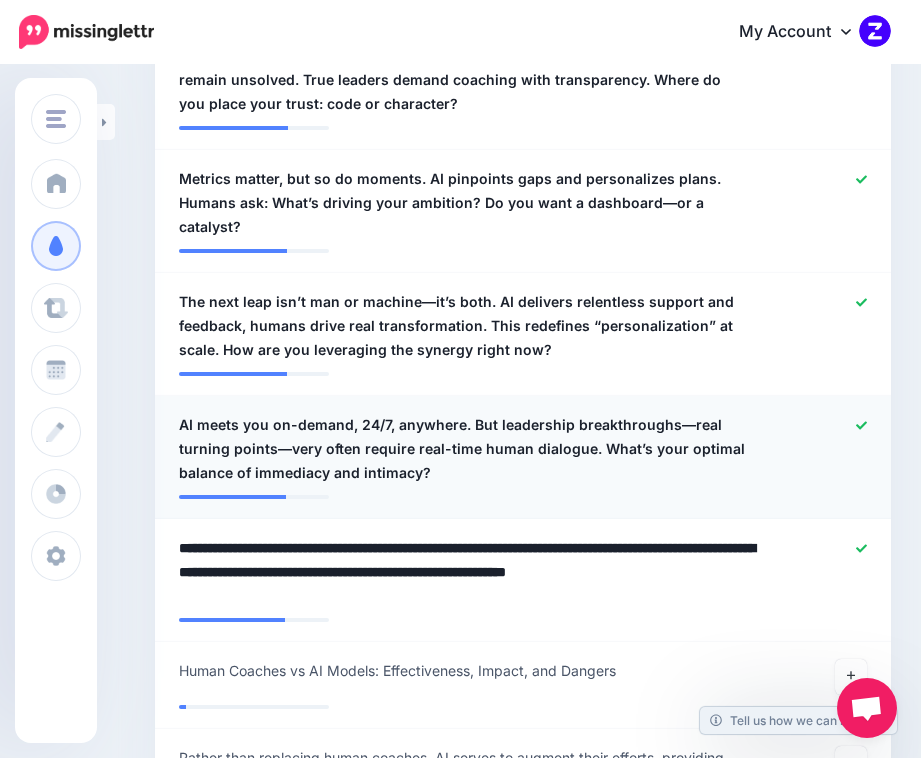 scroll, scrollTop: 1551, scrollLeft: 0, axis: vertical 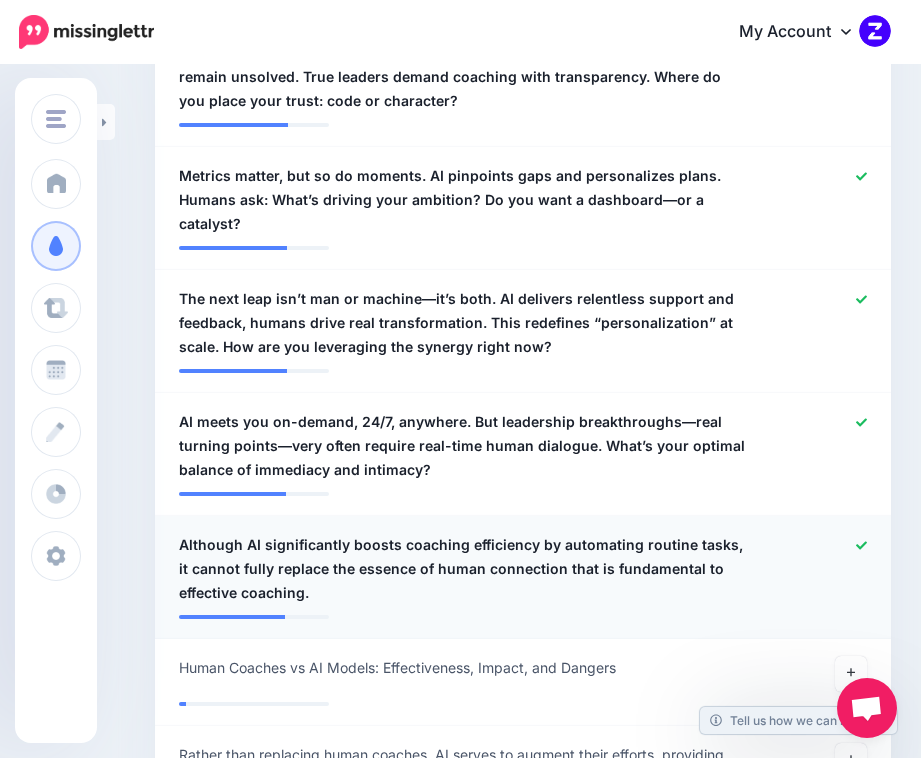 click on "Although AI significantly boosts coaching efficiency by automating routine tasks, it cannot fully replace the essence of human connection that is fundamental to effective coaching." at bounding box center [463, 569] 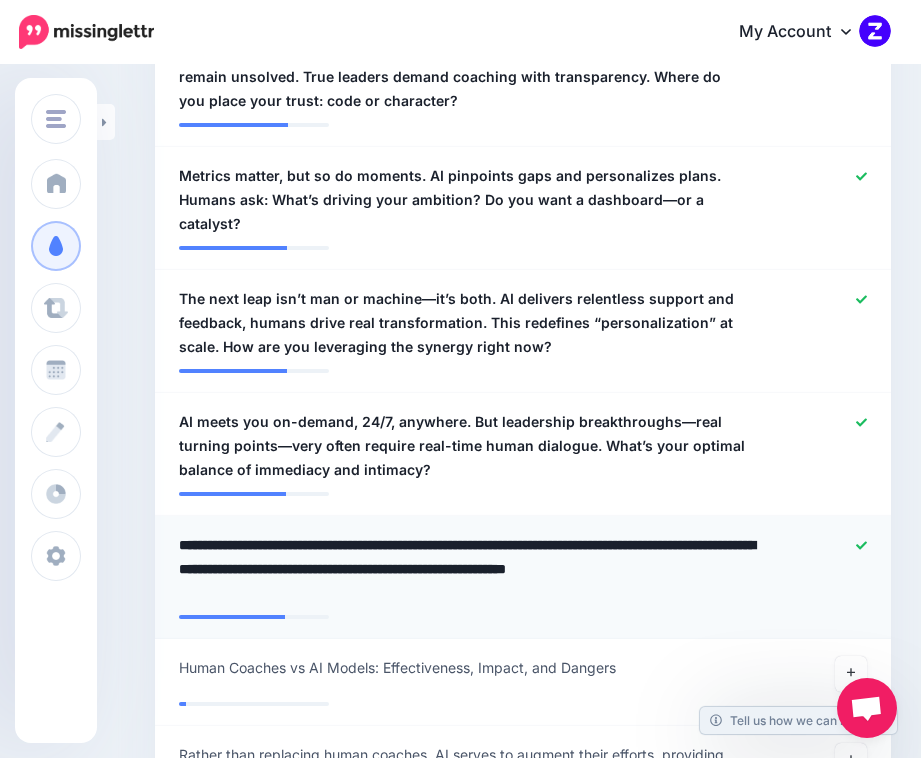 paste on "**********" 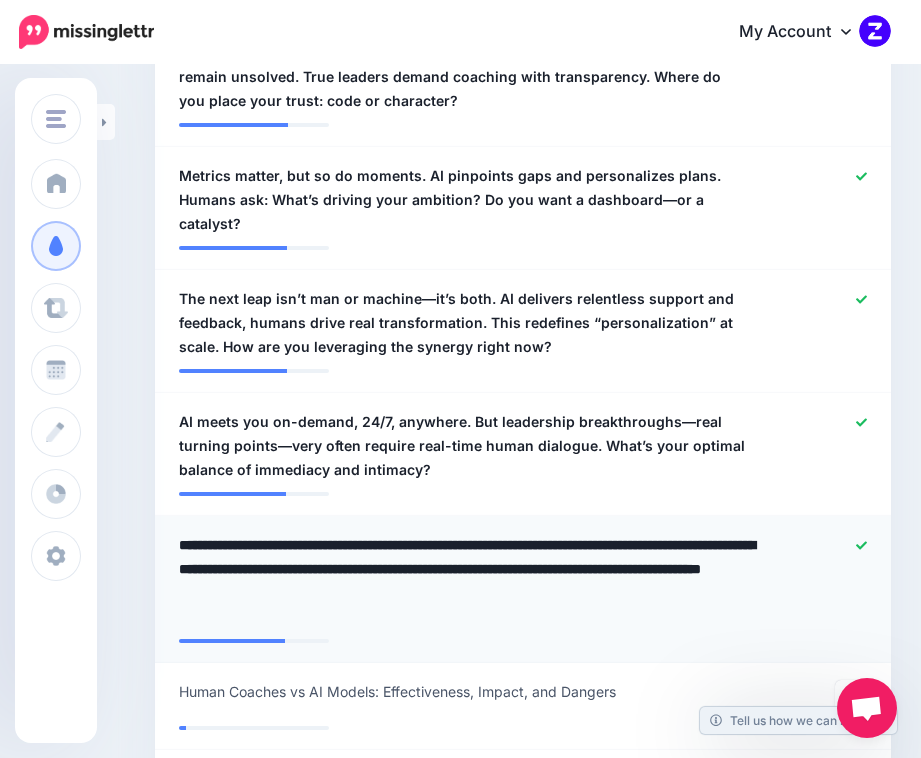 click on "**********" at bounding box center [469, 581] 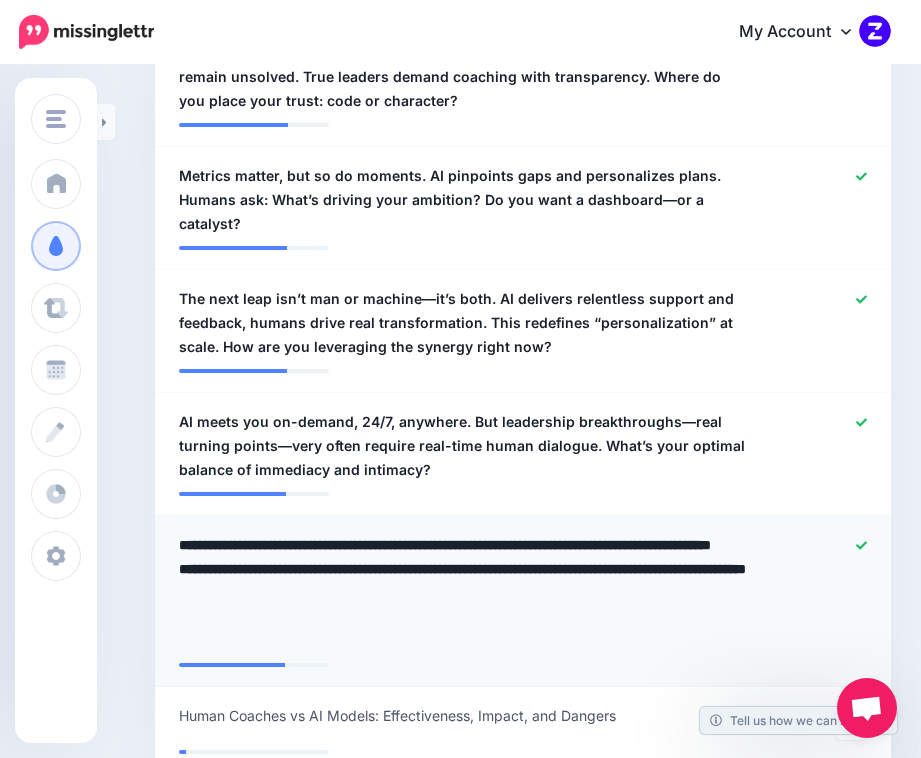 click on "**********" at bounding box center (469, 593) 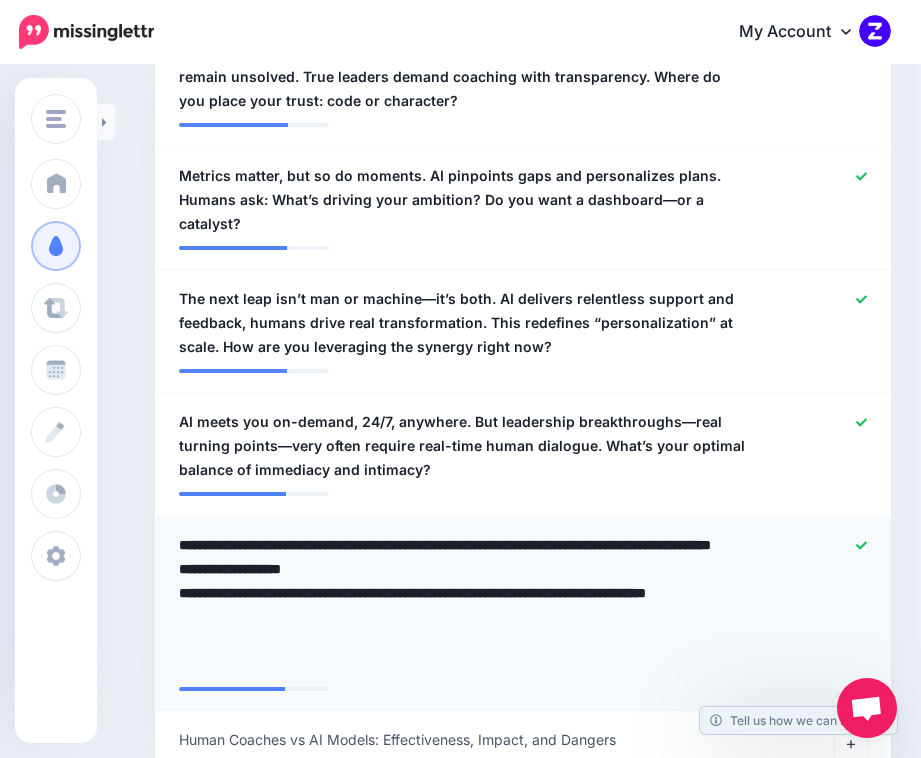 click on "**********" at bounding box center (469, 605) 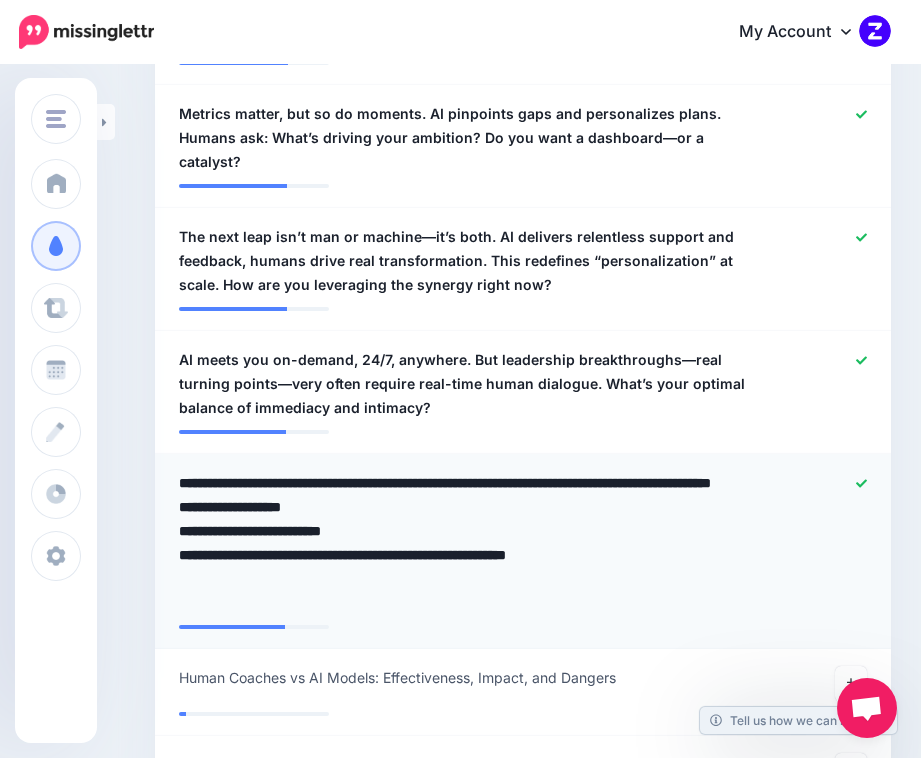 scroll, scrollTop: 1616, scrollLeft: 0, axis: vertical 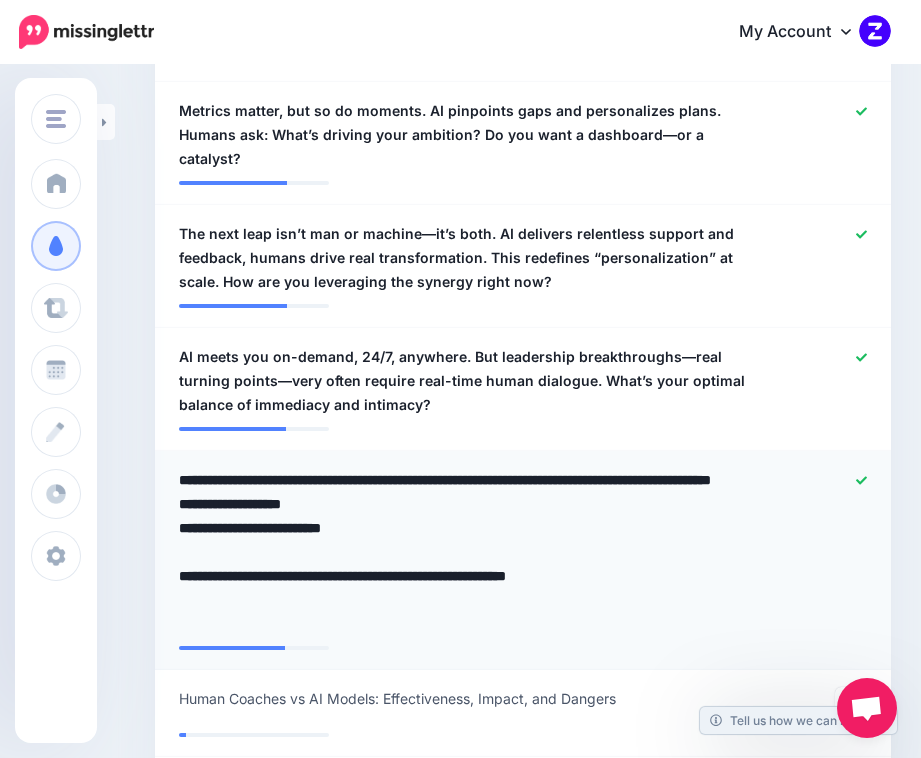 click on "**********" at bounding box center [469, 552] 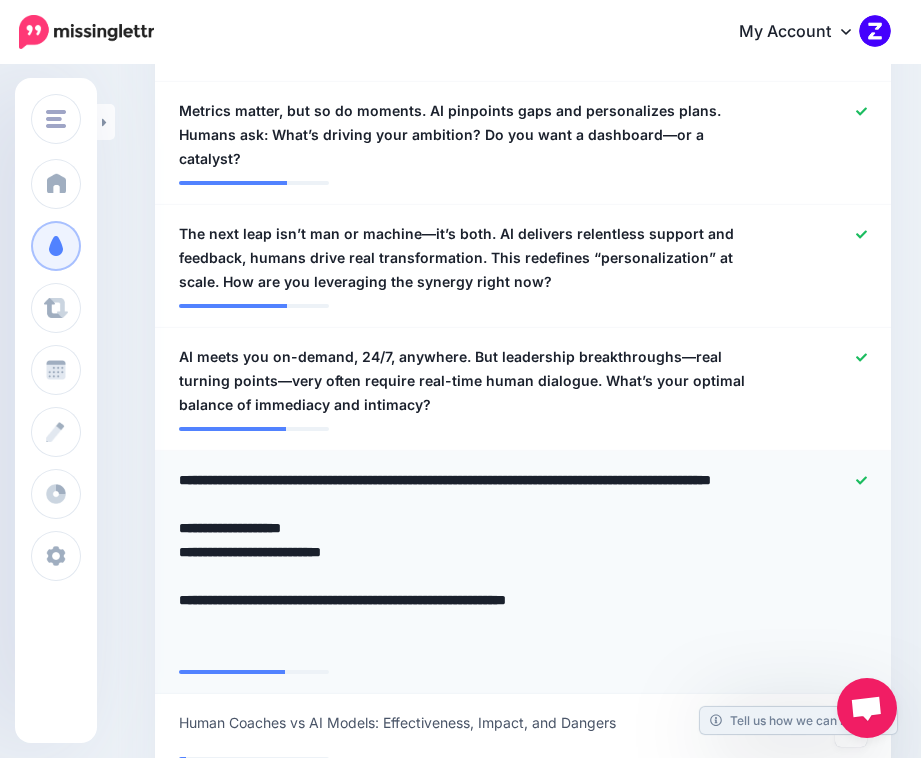click on "**********" at bounding box center [469, 564] 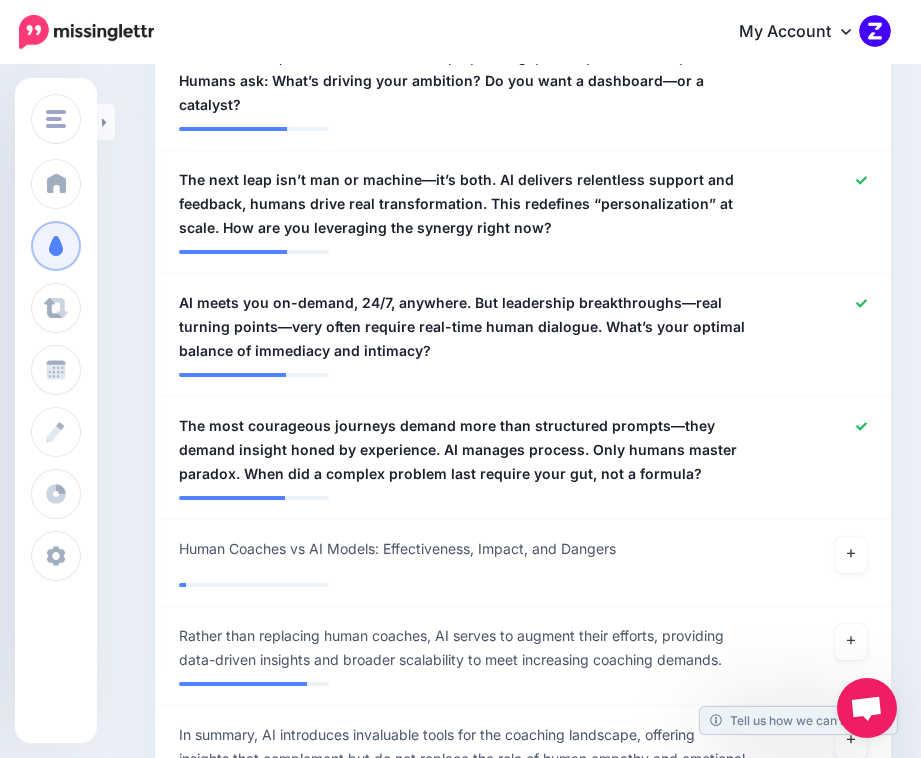scroll, scrollTop: 1671, scrollLeft: 0, axis: vertical 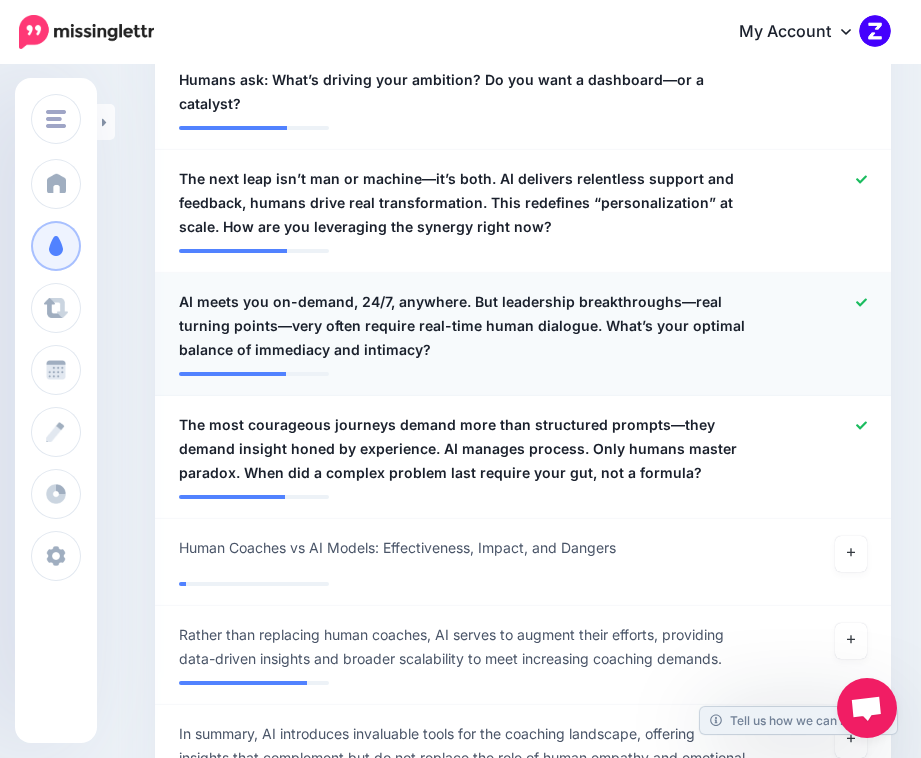 click on "AI meets you on-demand, 24/7, anywhere. But leadership breakthroughs—real turning points—very often require real-time human dialogue.
What’s your optimal balance of immediacy and intimacy?" at bounding box center [463, 326] 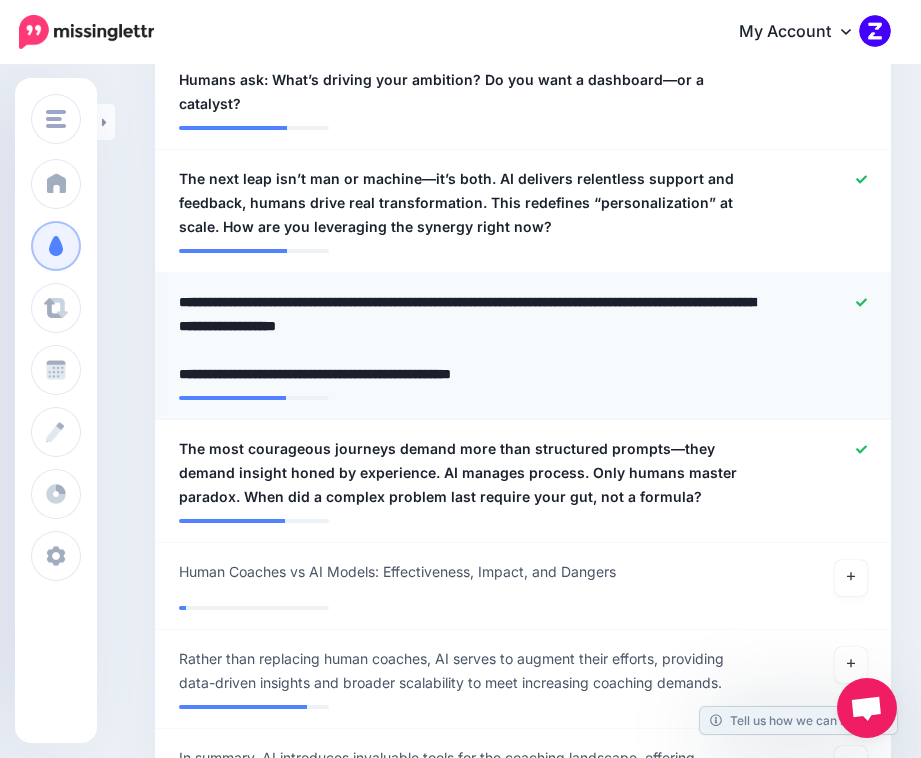 click on "**********" at bounding box center (469, 338) 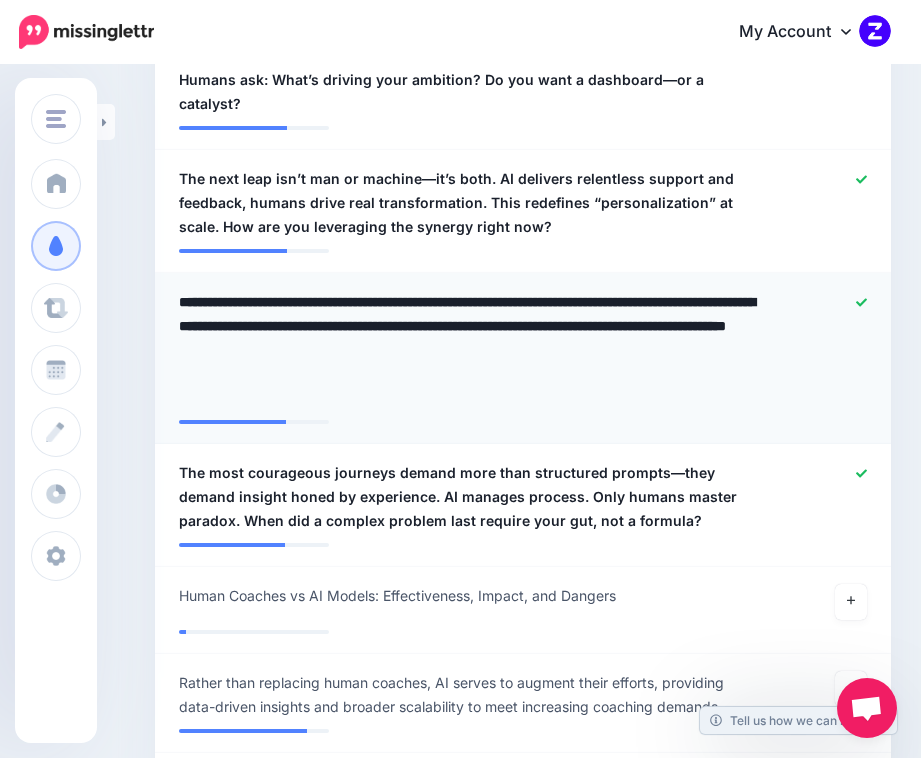 click on "**********" at bounding box center [469, 350] 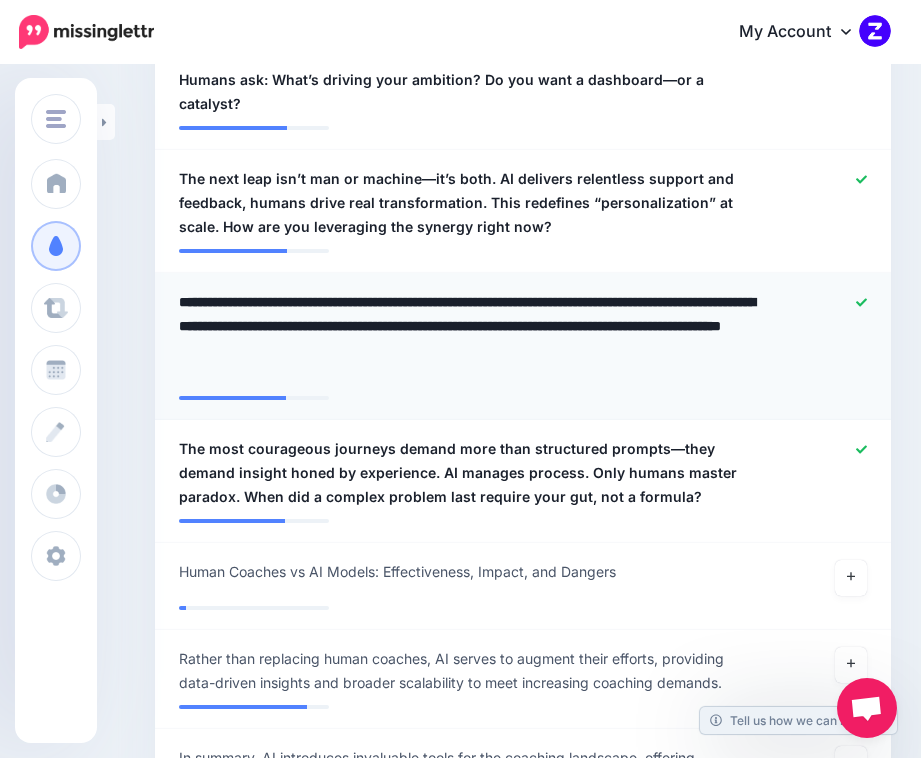 type on "**********" 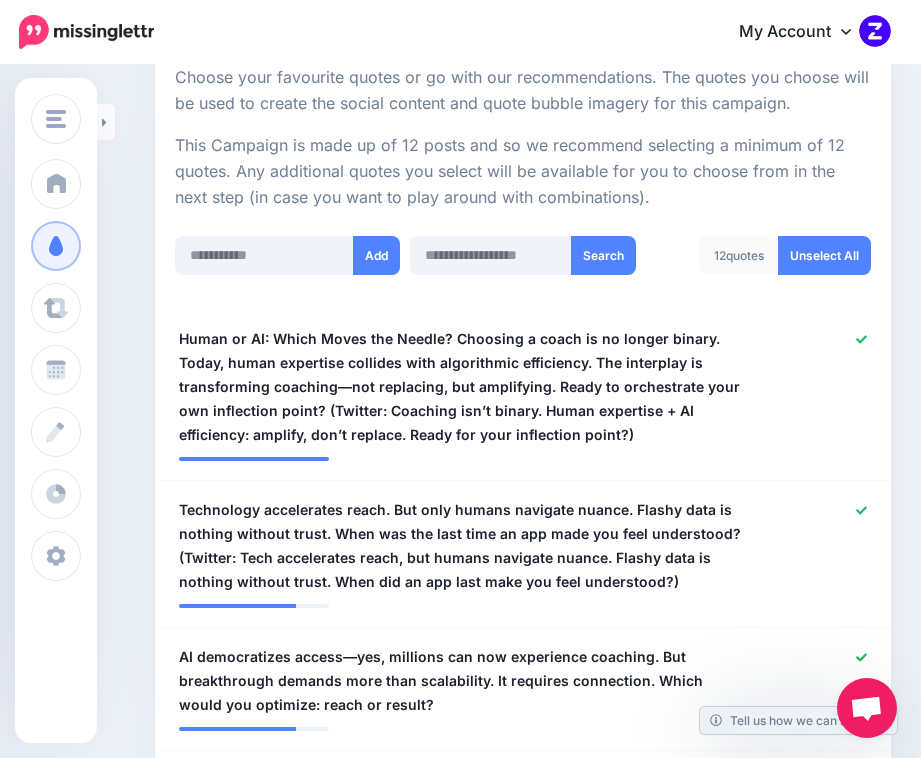 scroll, scrollTop: 364, scrollLeft: 0, axis: vertical 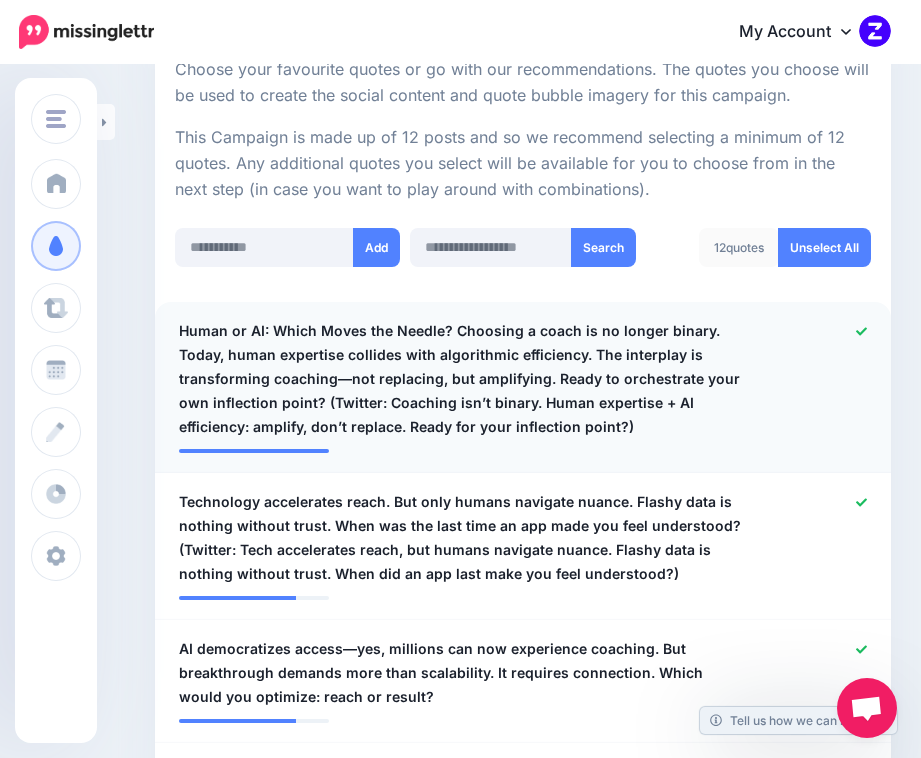 click on "**********" at bounding box center (523, 387) 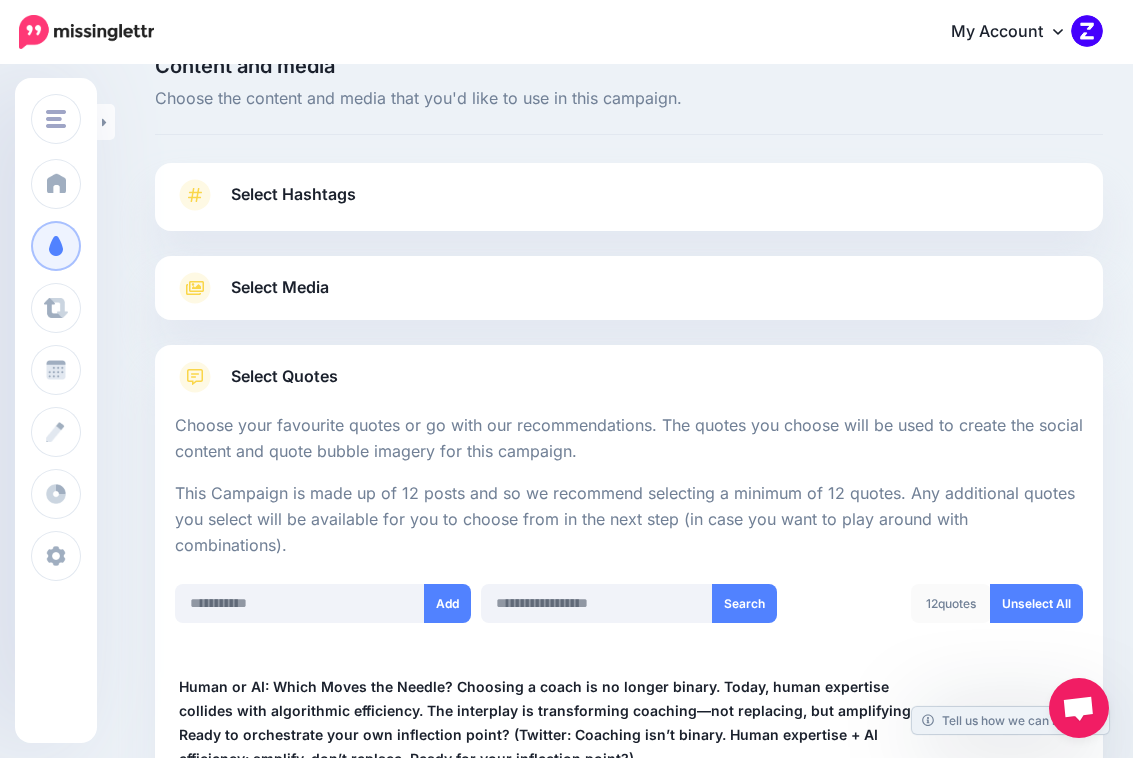 scroll, scrollTop: 49, scrollLeft: 0, axis: vertical 